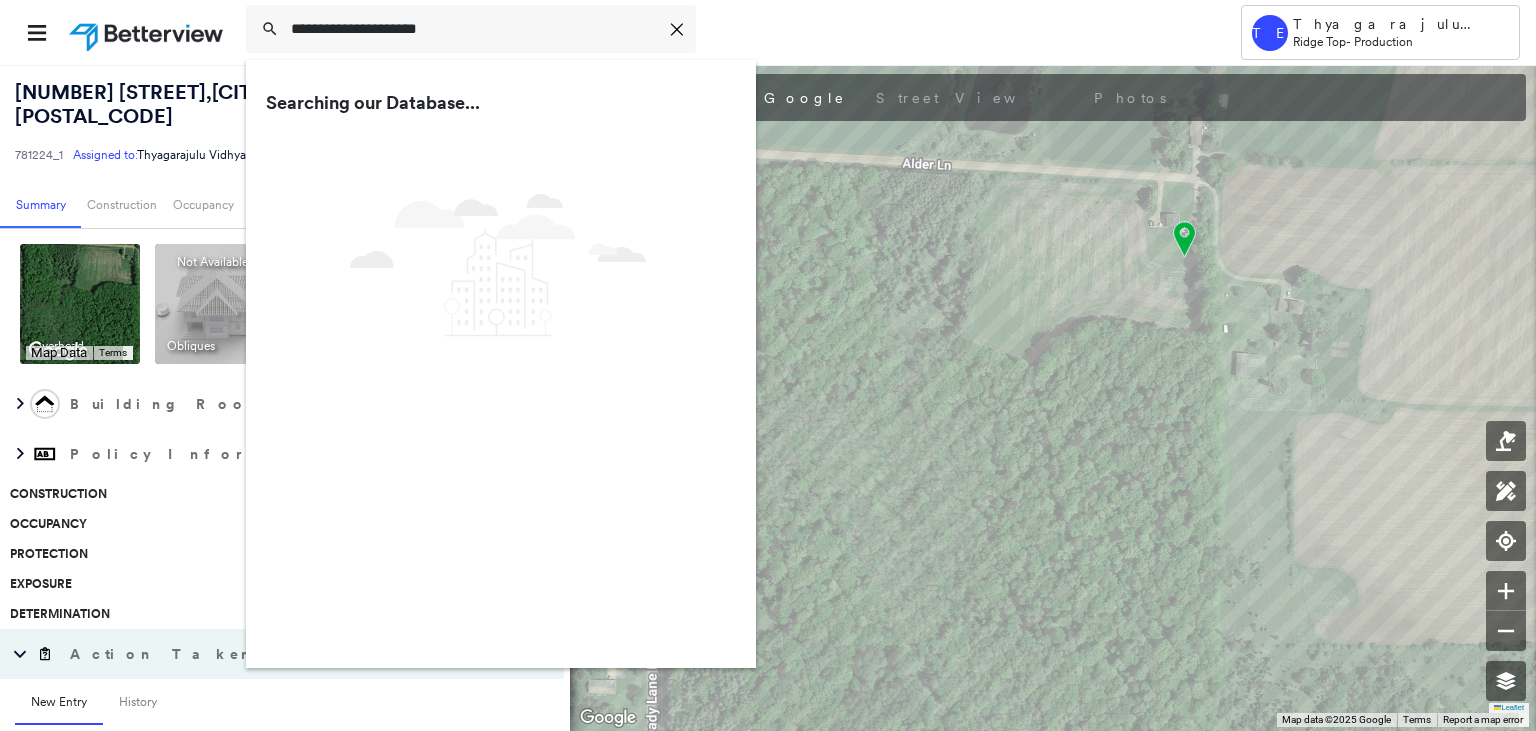scroll, scrollTop: 0, scrollLeft: 0, axis: both 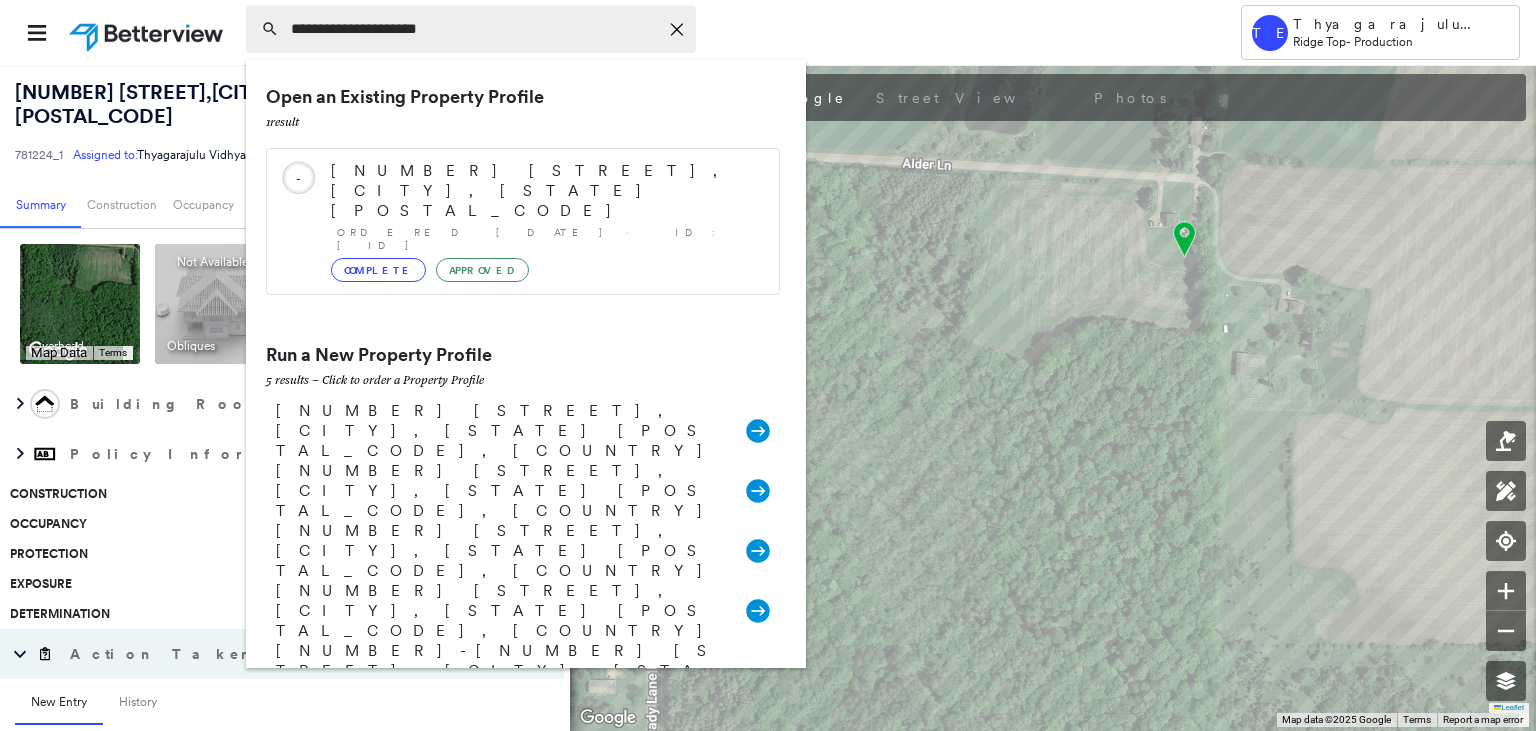 type on "**********" 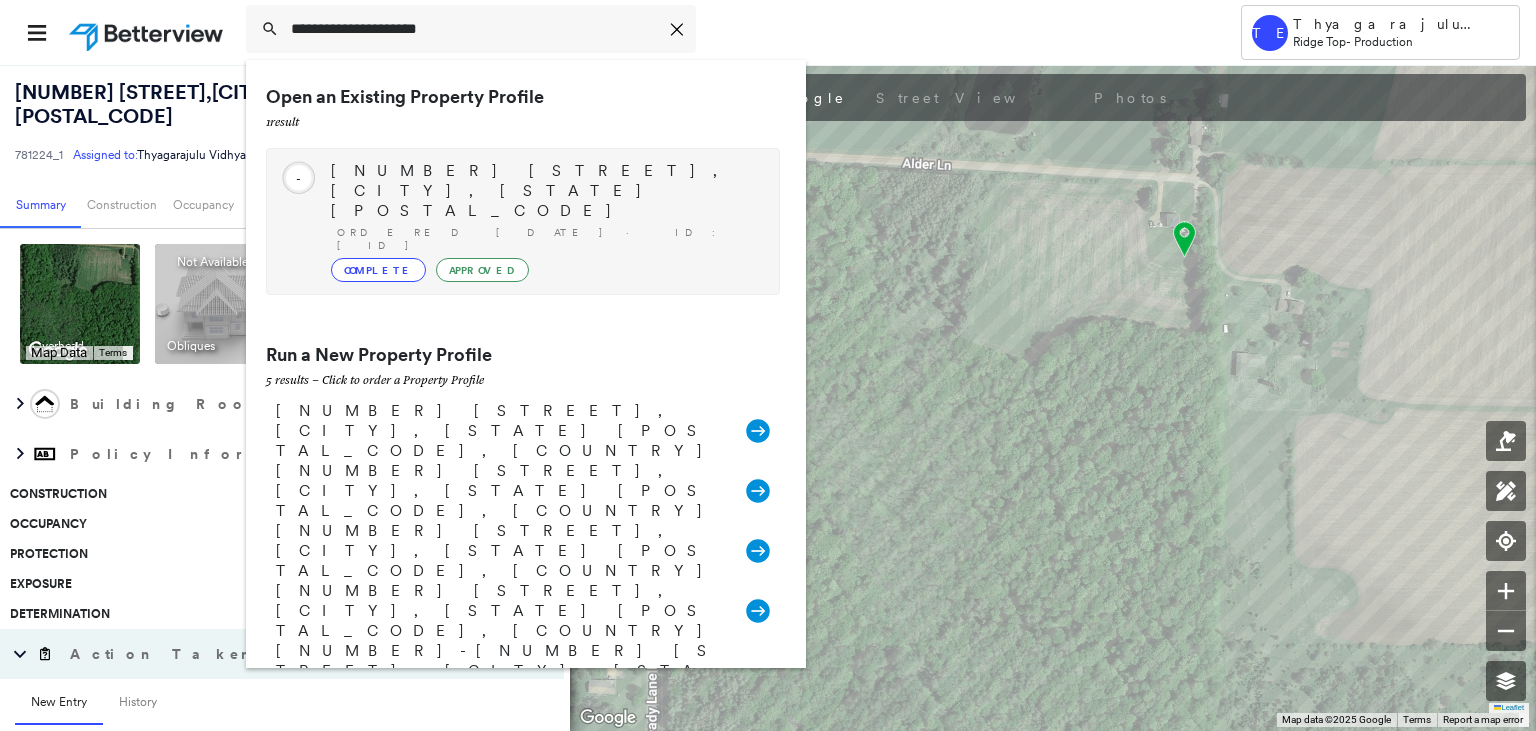 click on "[NUMBER] [STREET], [CITY], [STATE] [POSTAL_CODE]" at bounding box center (545, 191) 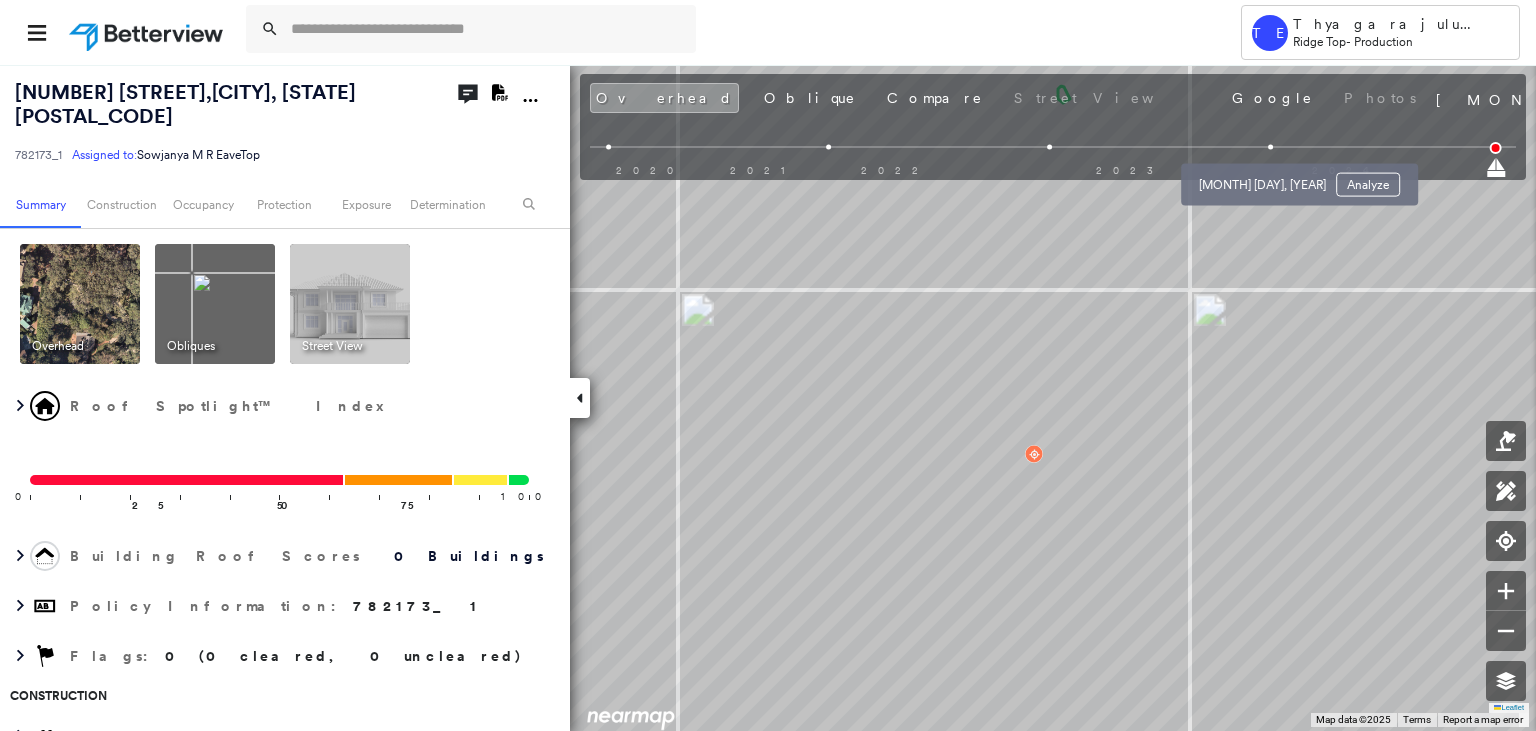 click at bounding box center [1271, 147] 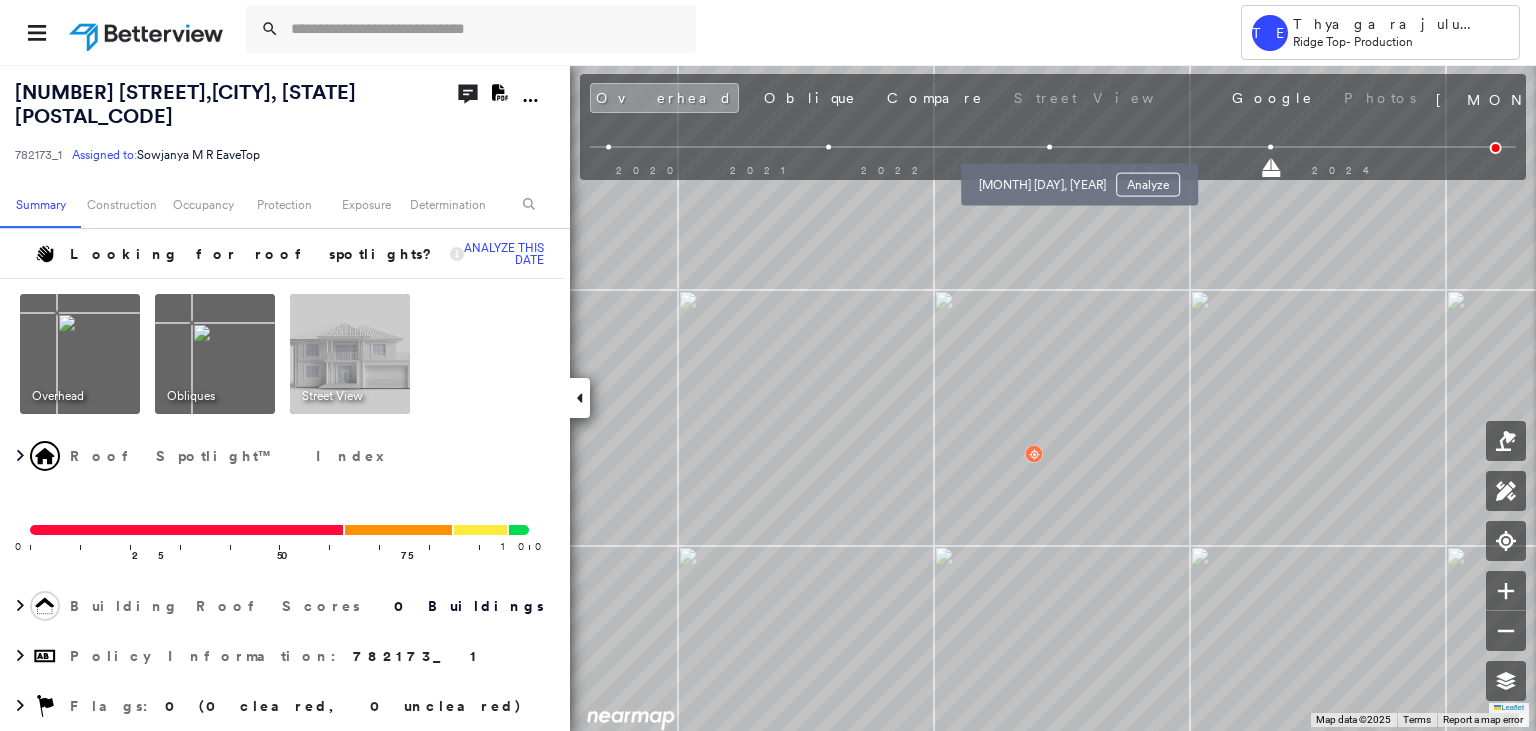 click at bounding box center [1050, 147] 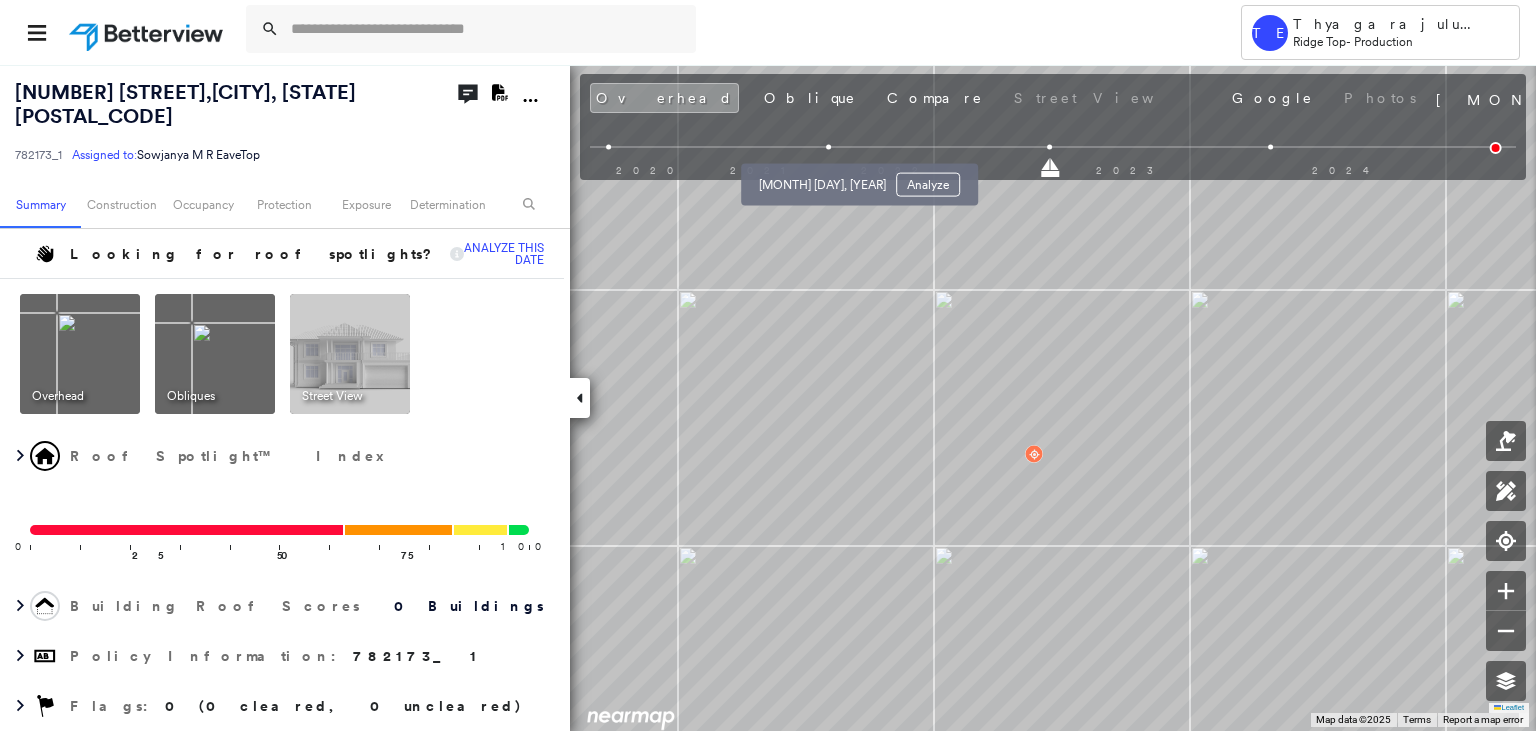 click at bounding box center (829, 147) 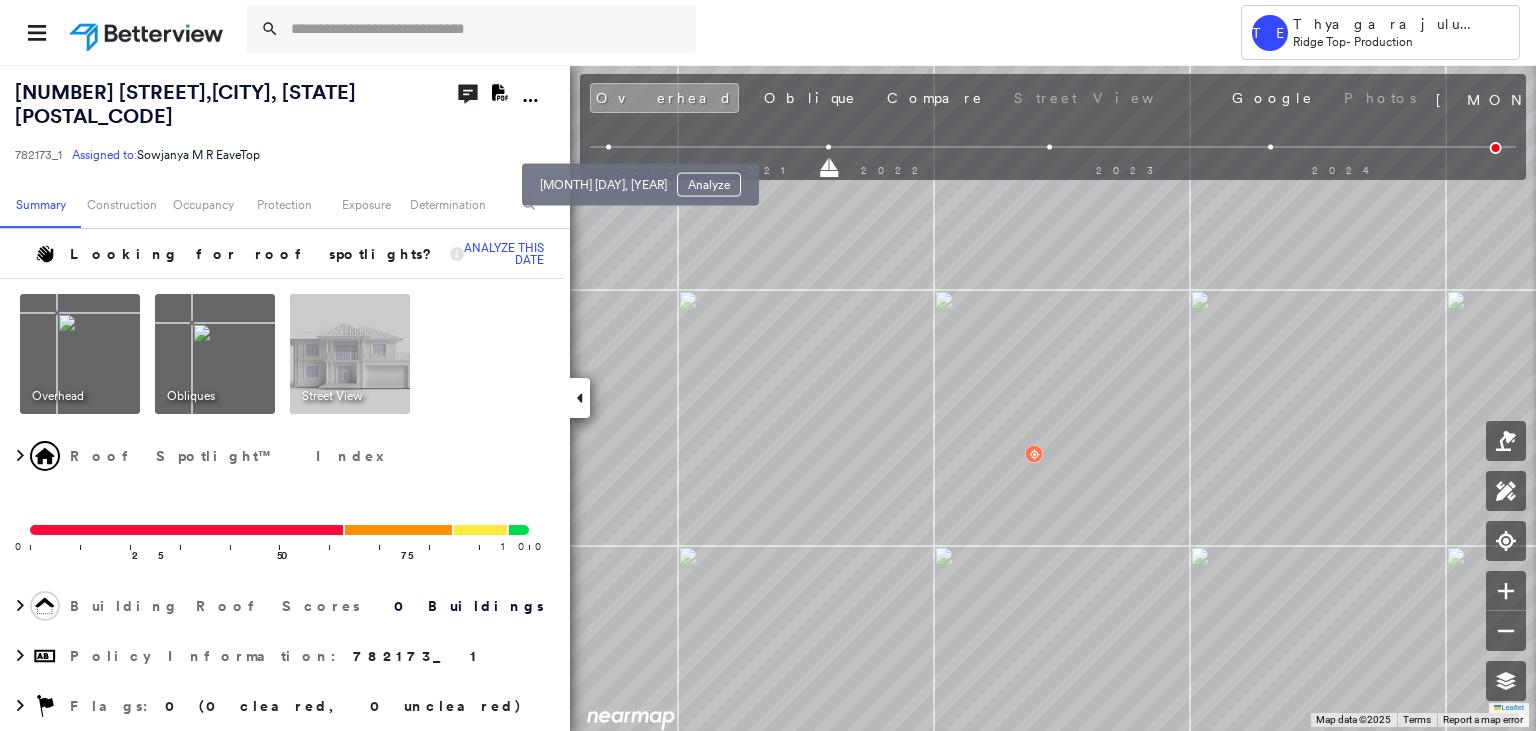 click at bounding box center (608, 147) 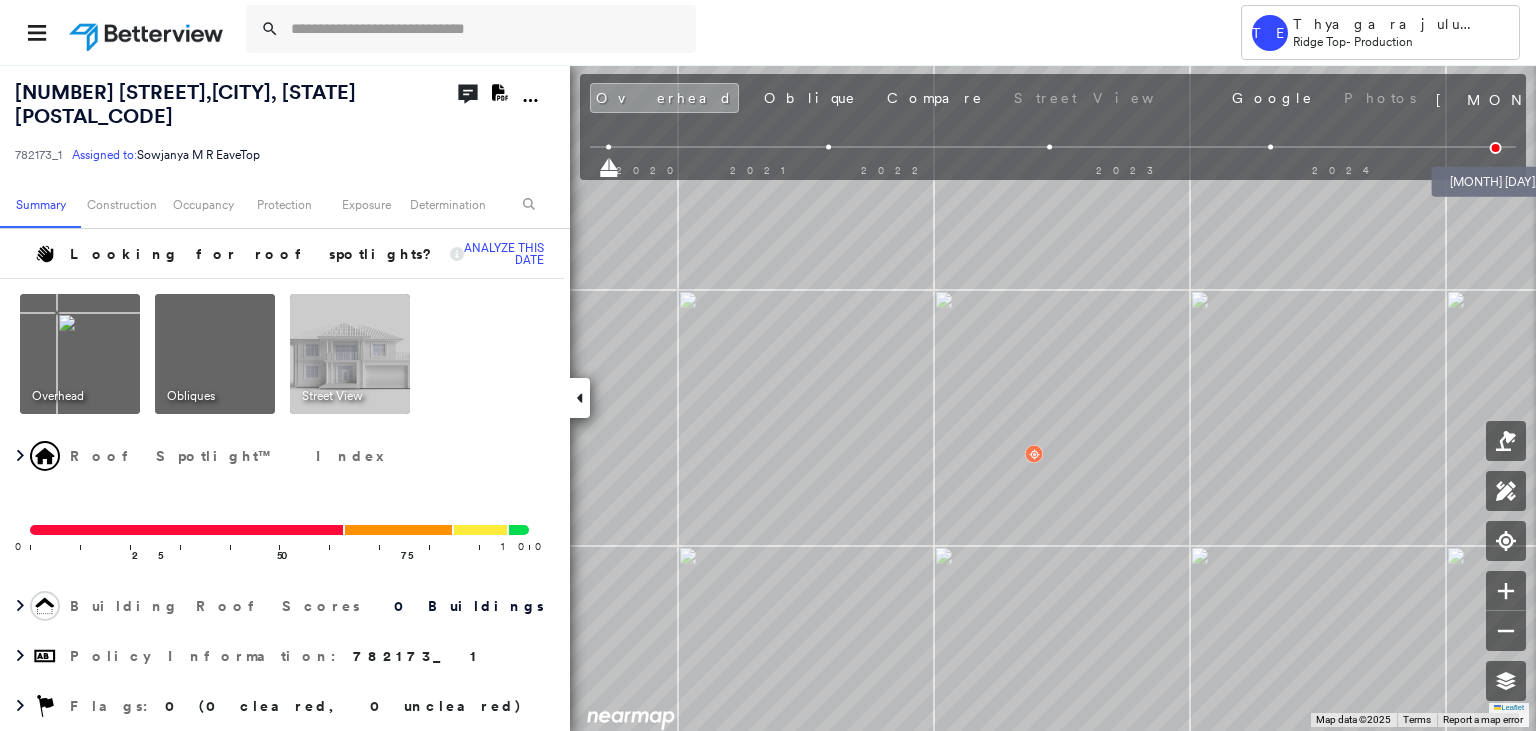 click at bounding box center [1496, 148] 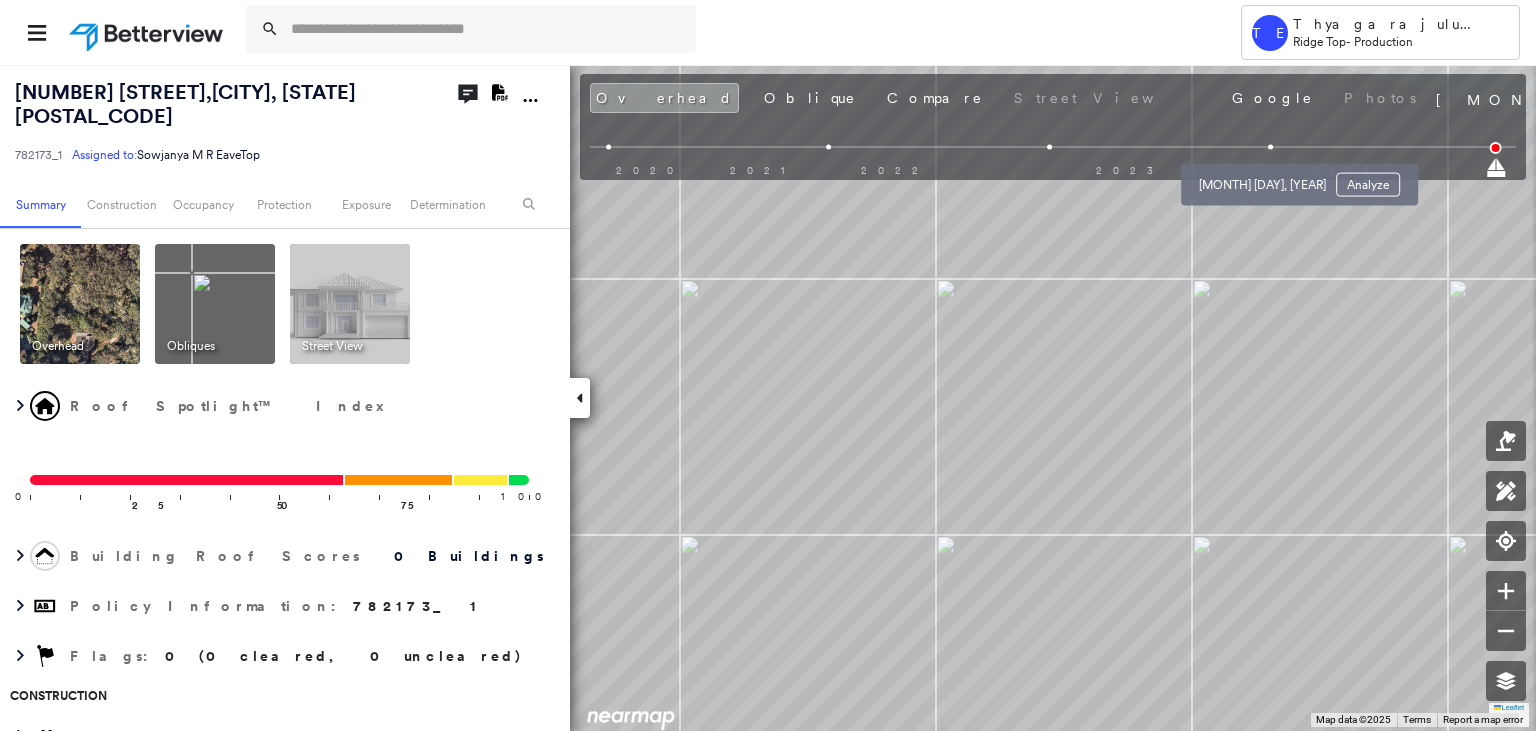 click at bounding box center (1271, 147) 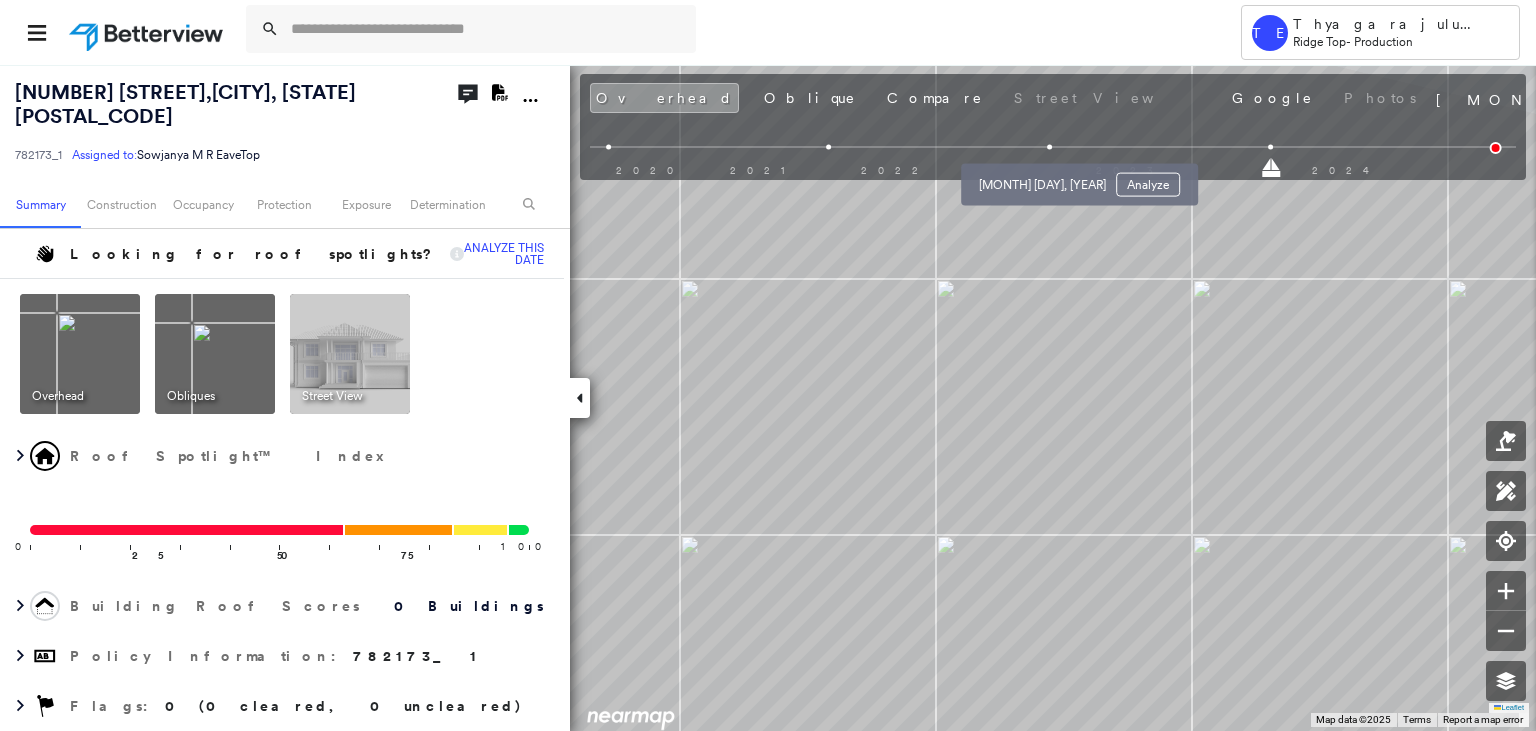click at bounding box center [1050, 147] 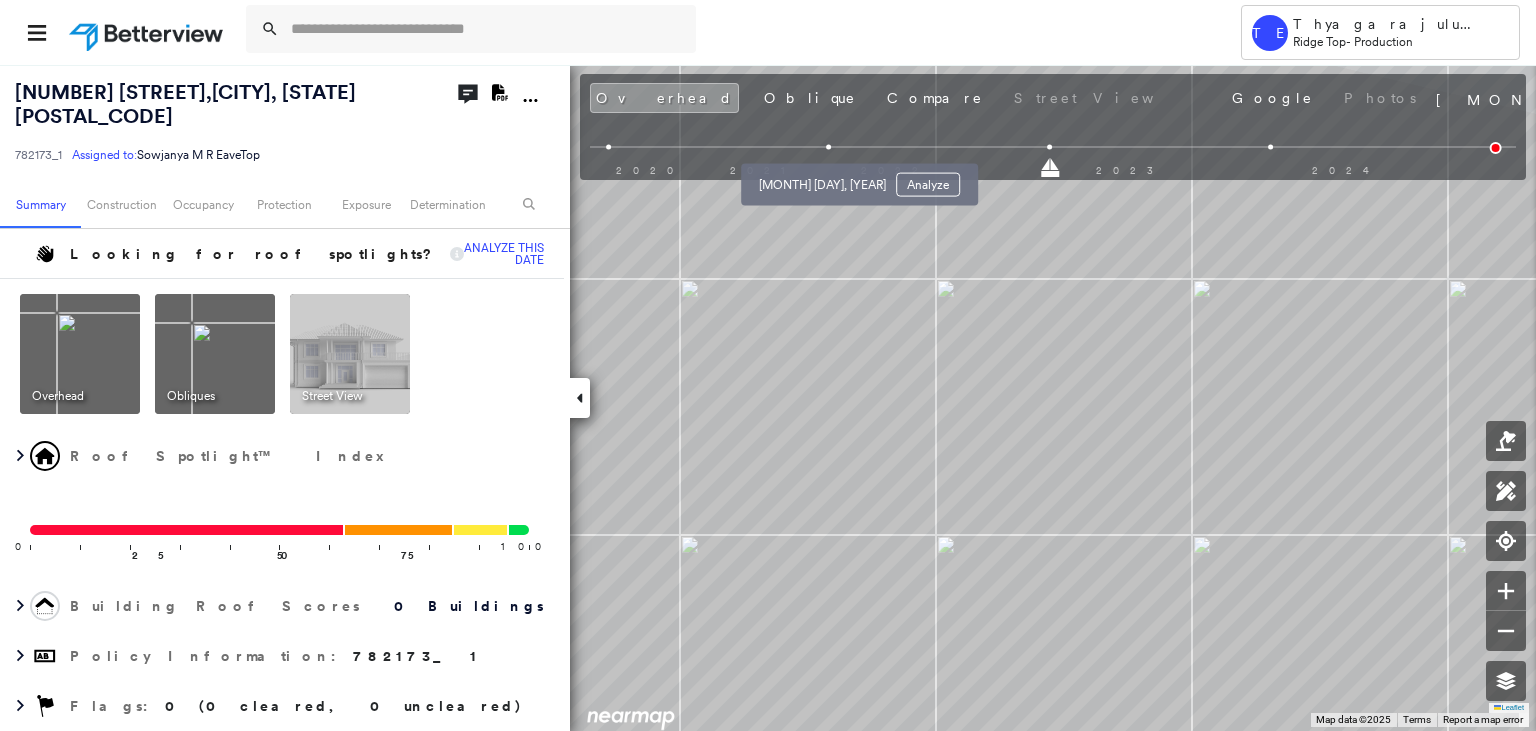click at bounding box center [829, 147] 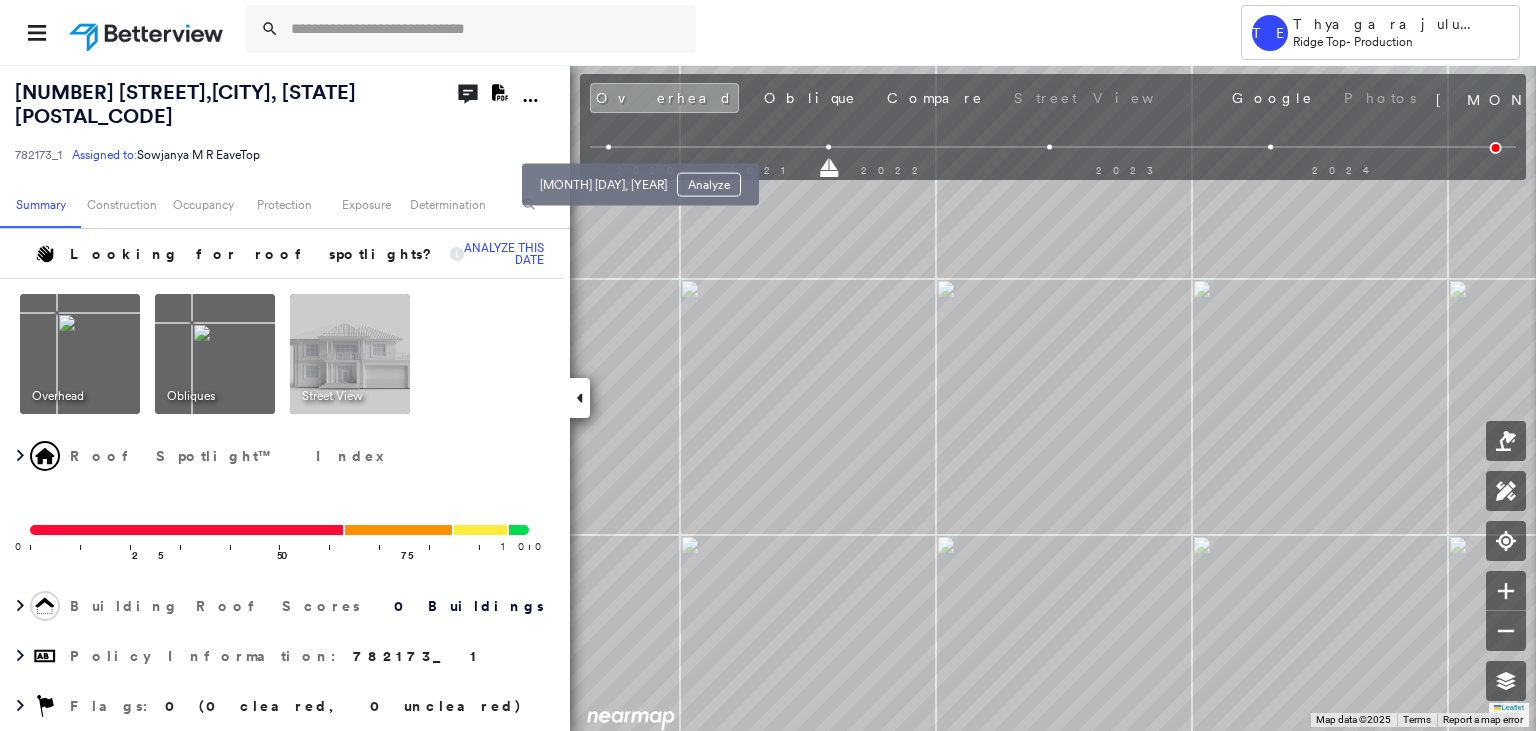 click at bounding box center [608, 147] 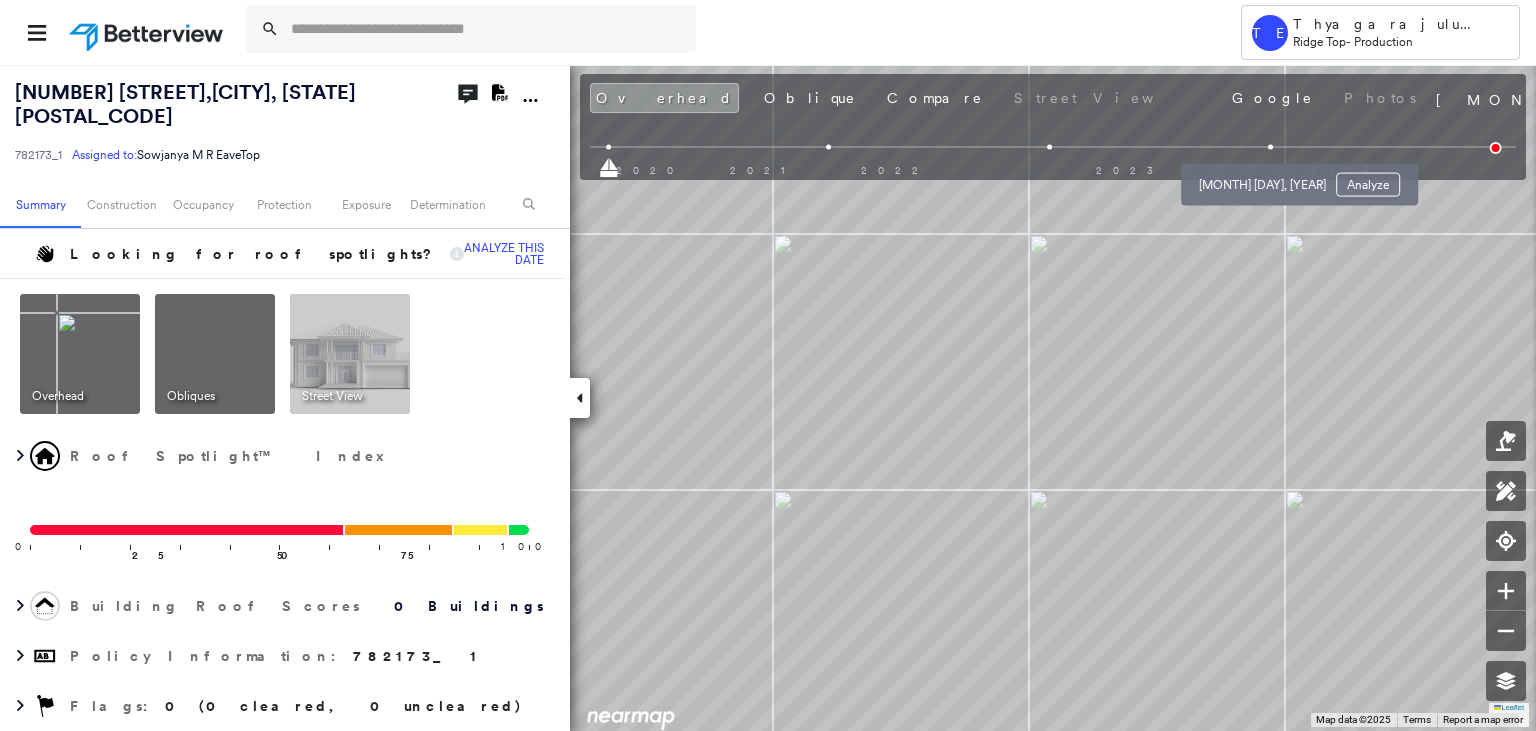 click on "[MONTH] [DAY], [YEAR] Analyze" at bounding box center (1299, 179) 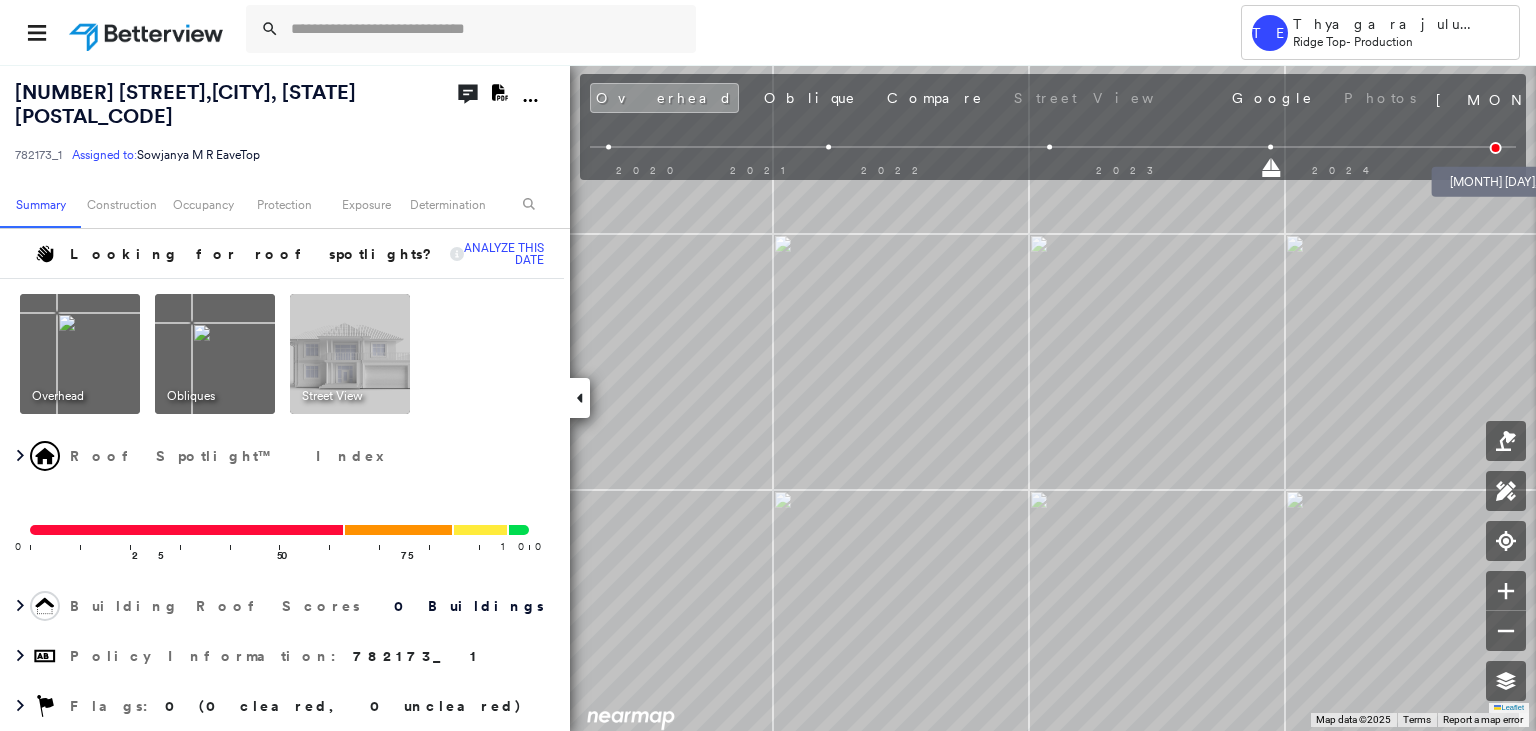 click at bounding box center [1496, 148] 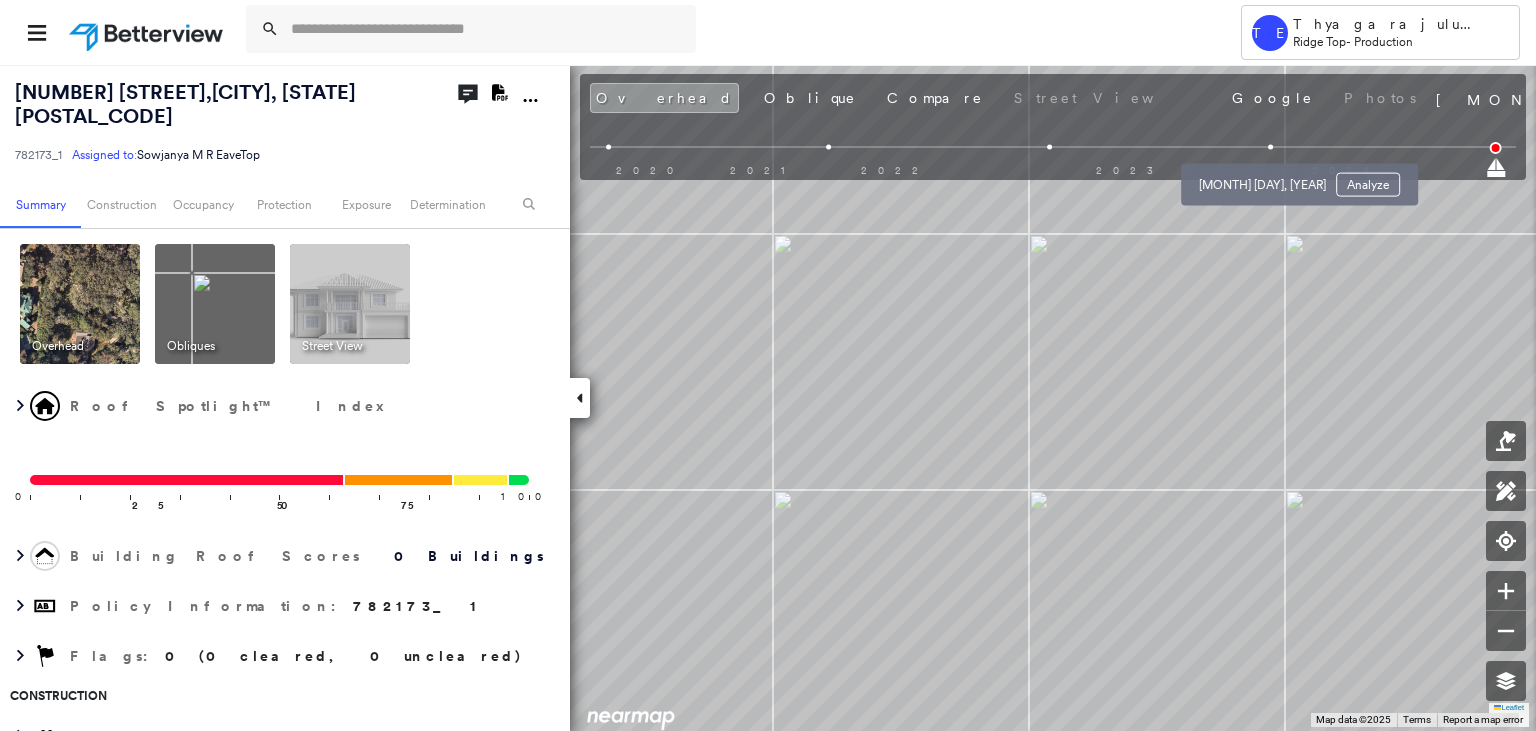click at bounding box center [1271, 147] 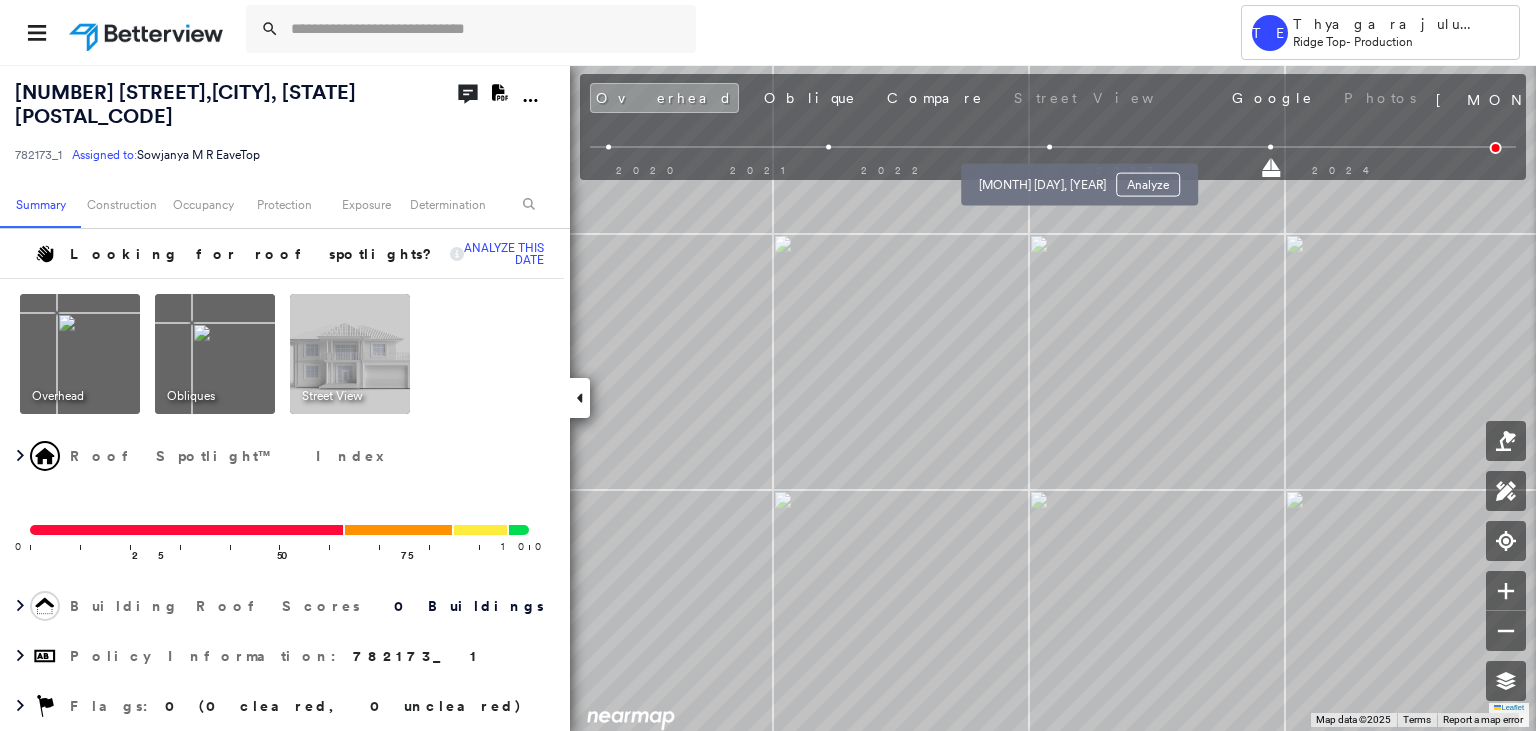 click at bounding box center (1050, 147) 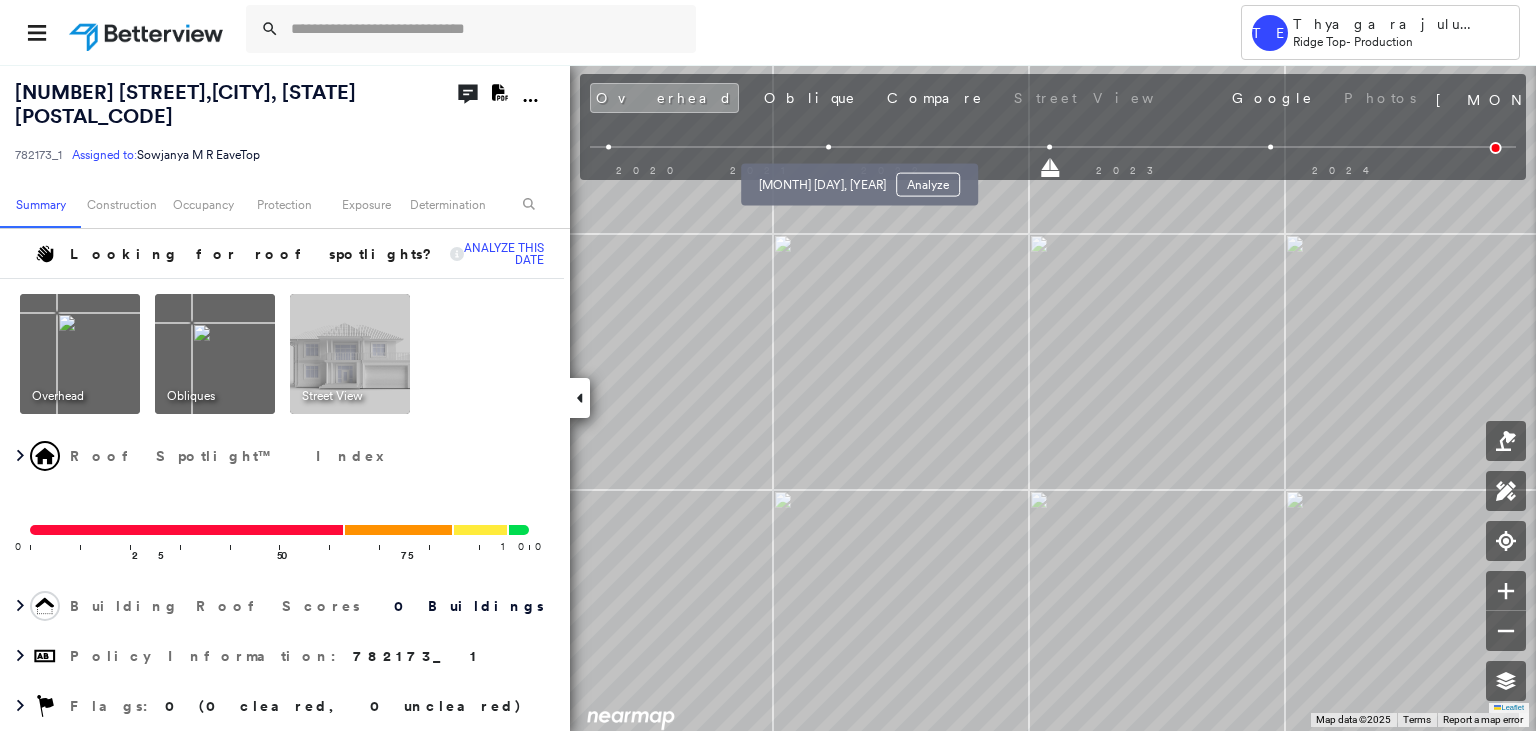 click at bounding box center (829, 147) 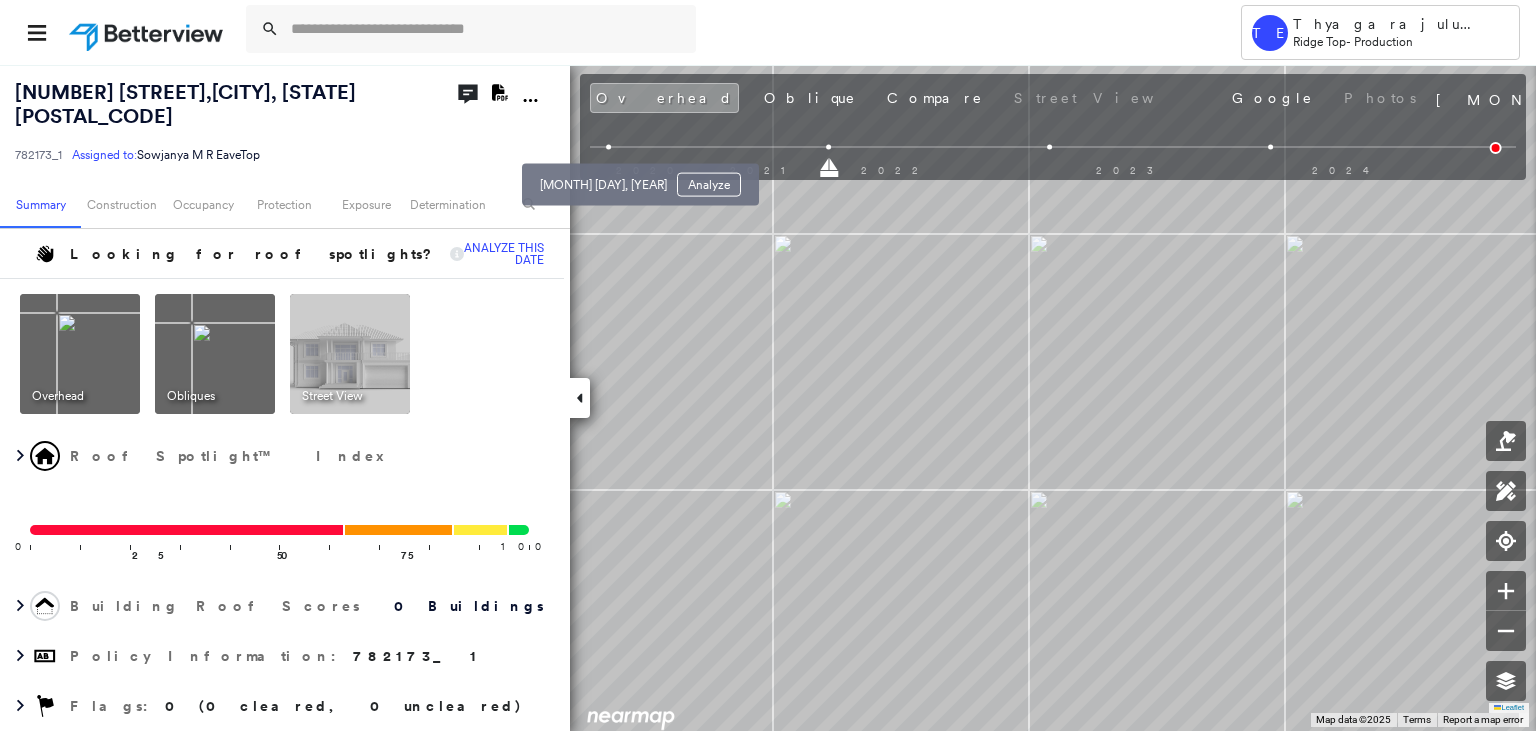 click at bounding box center (608, 147) 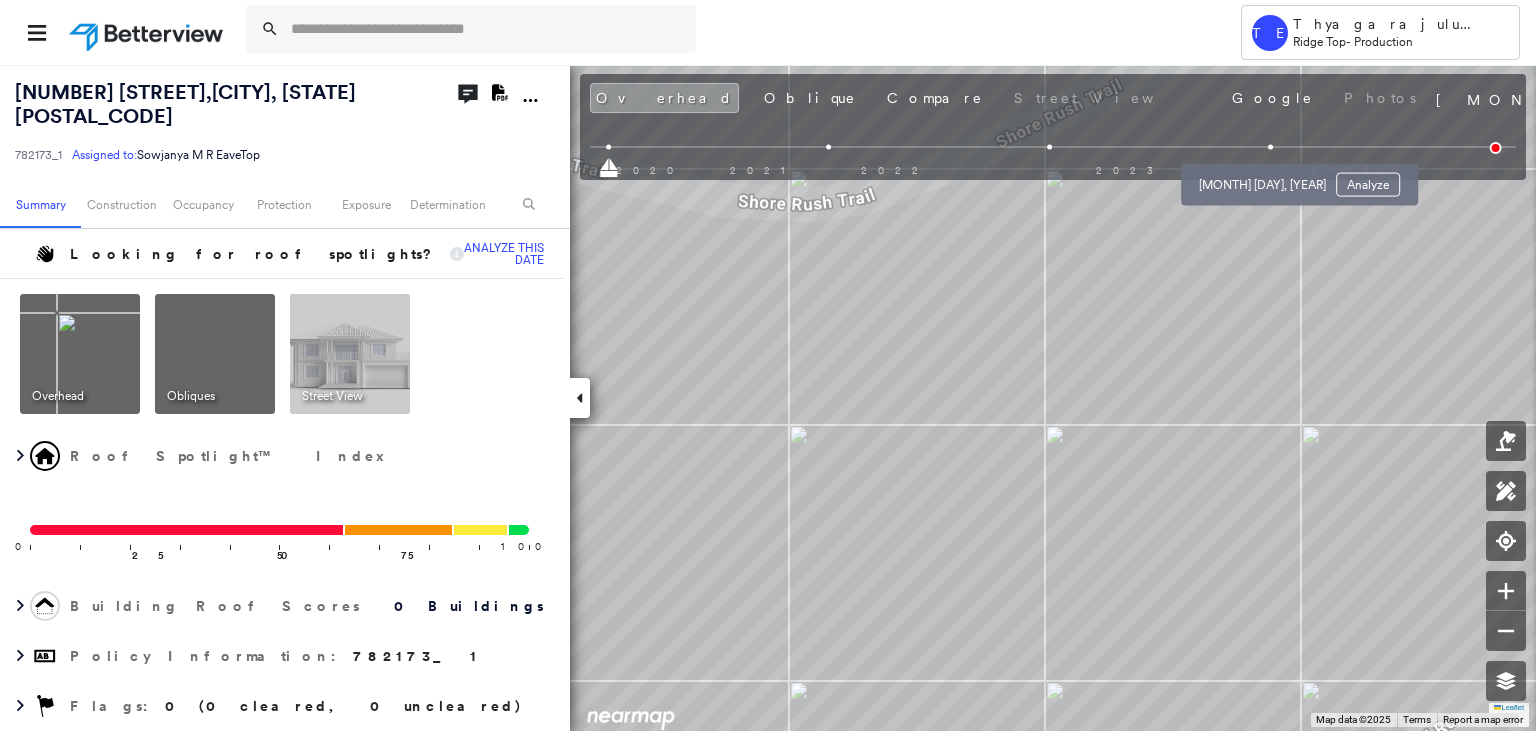 click at bounding box center (1271, 147) 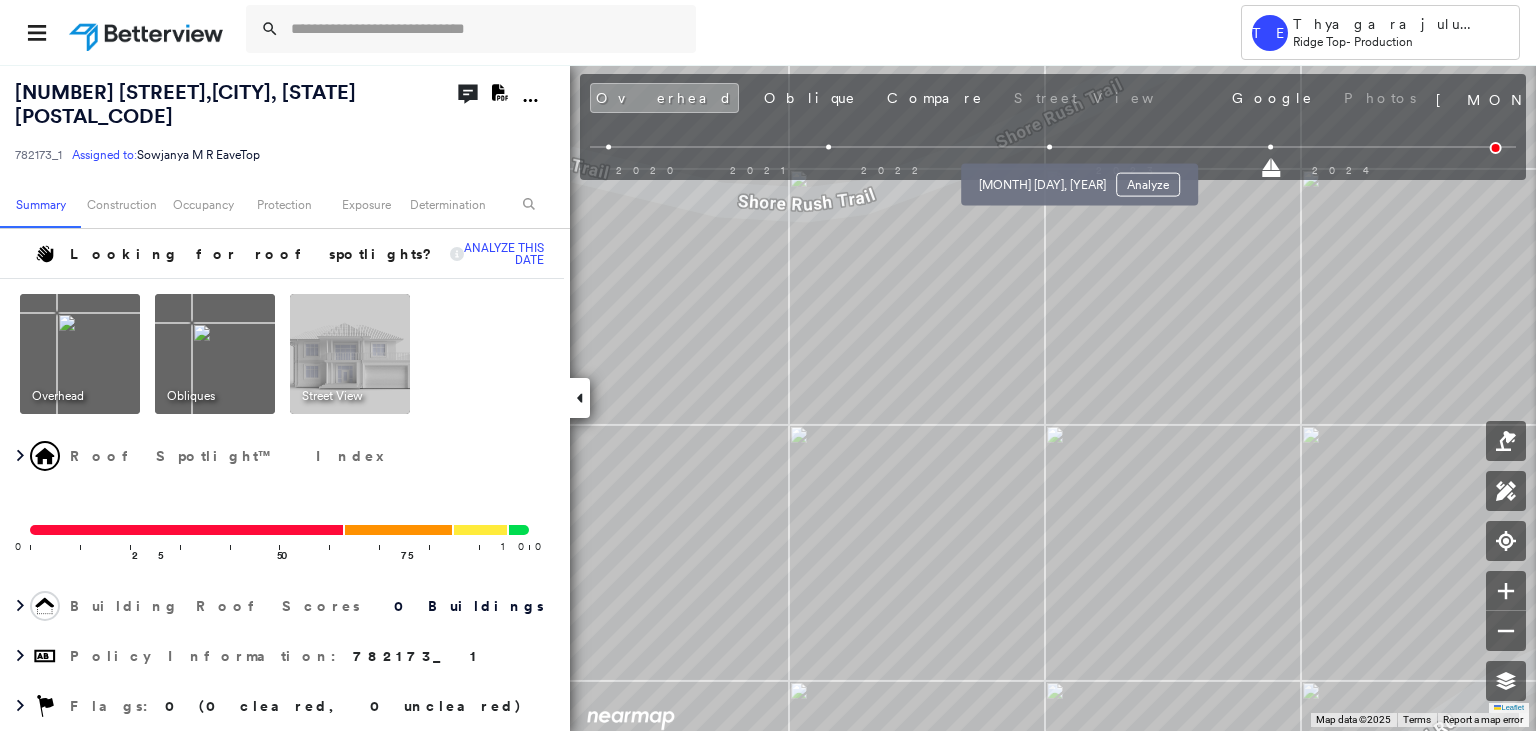 click at bounding box center [1050, 147] 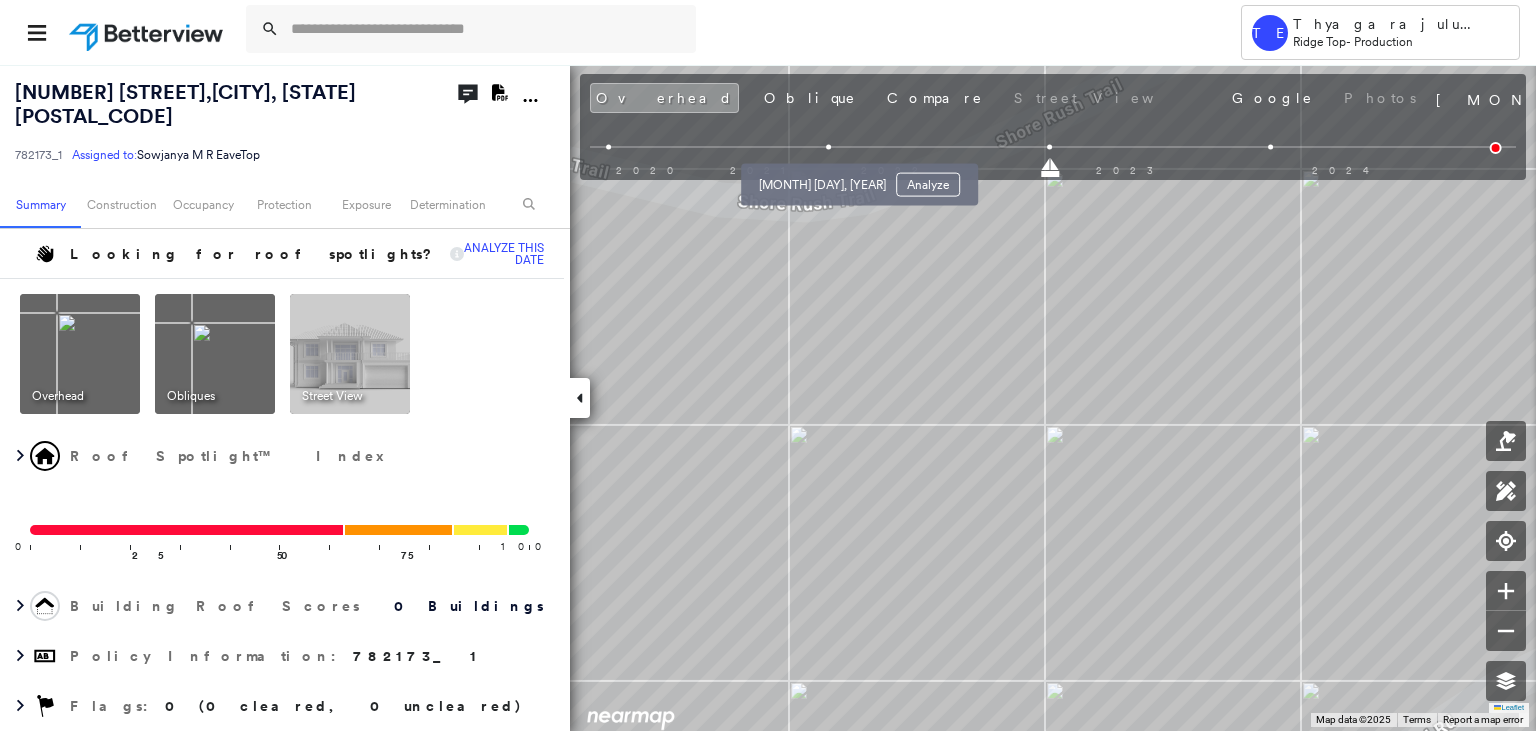 click at bounding box center (829, 147) 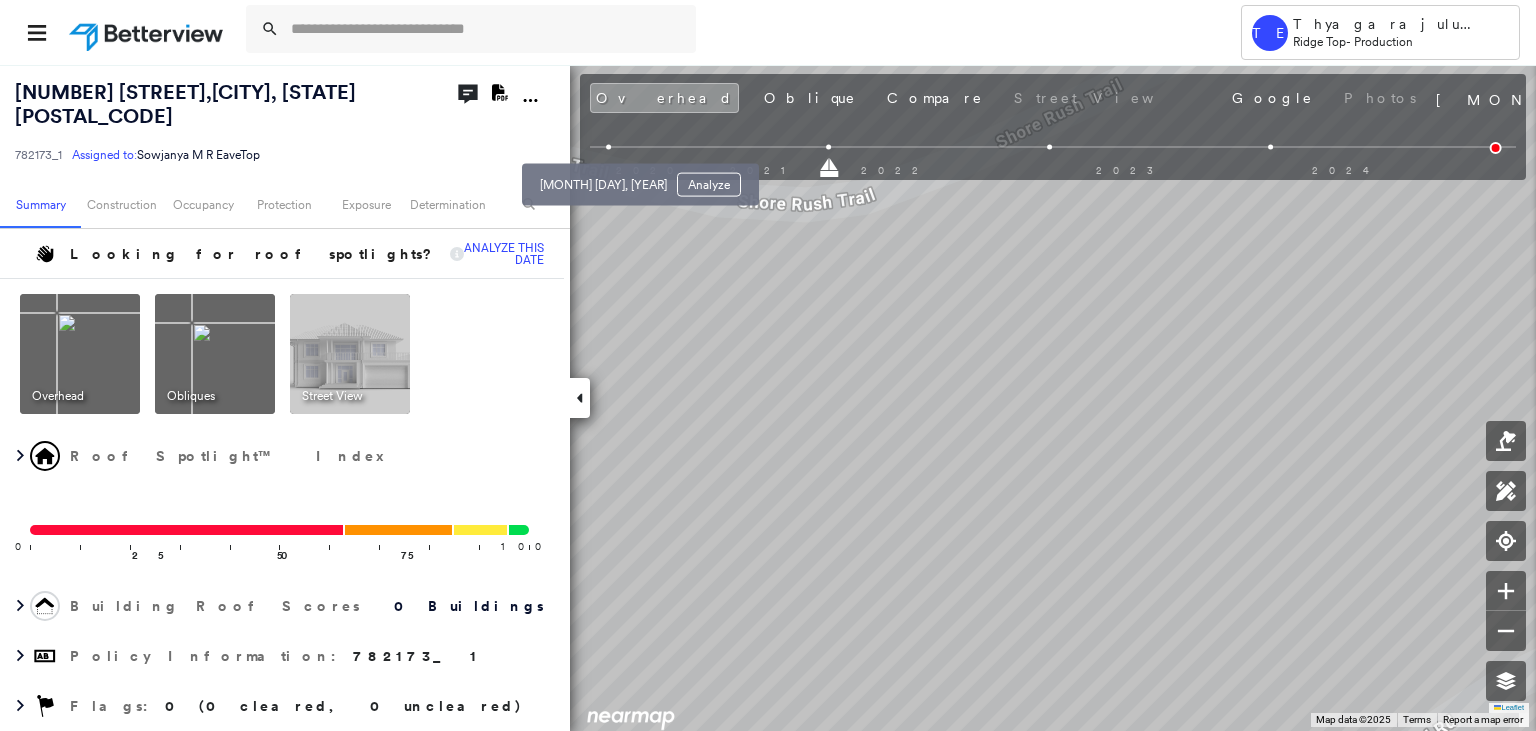 click at bounding box center (608, 147) 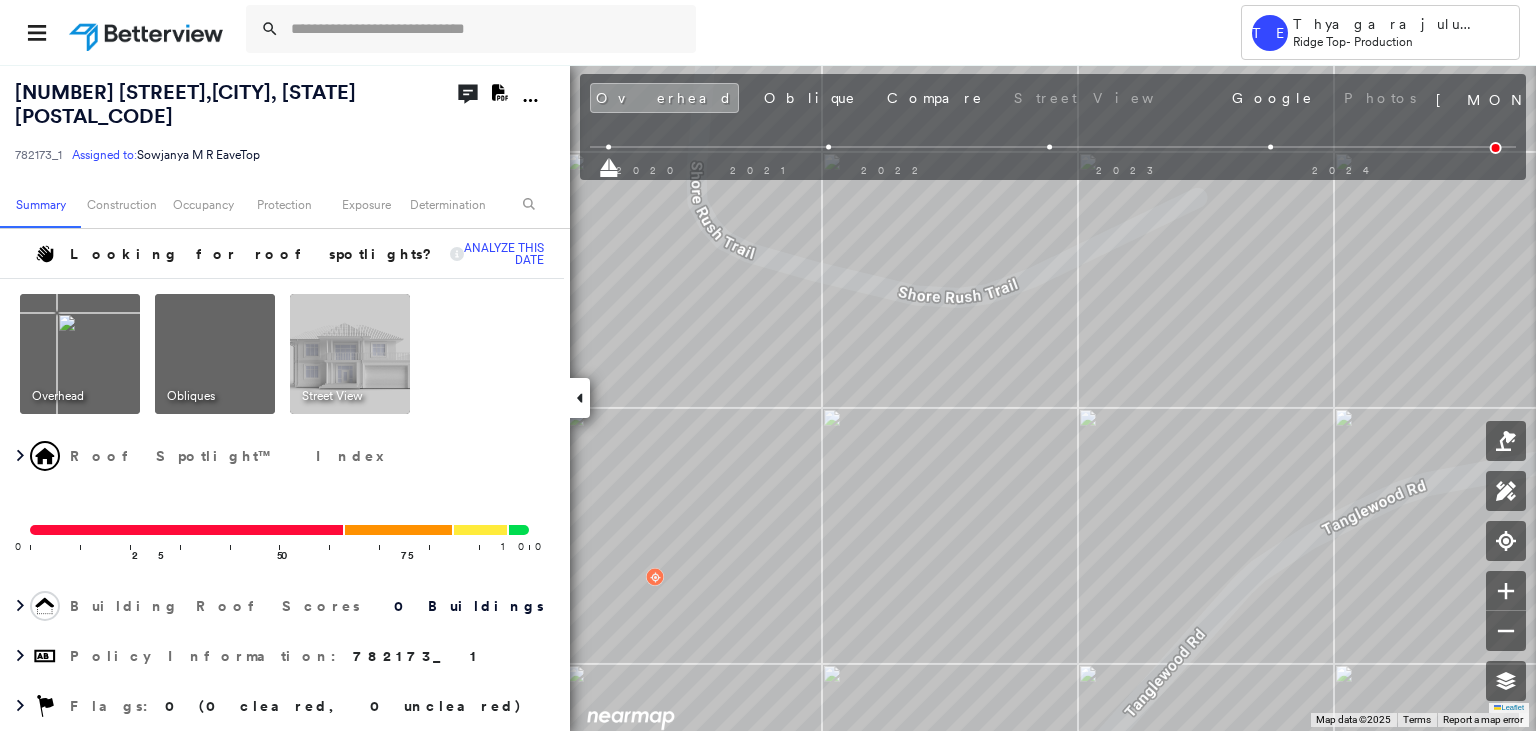 click at bounding box center (1496, 148) 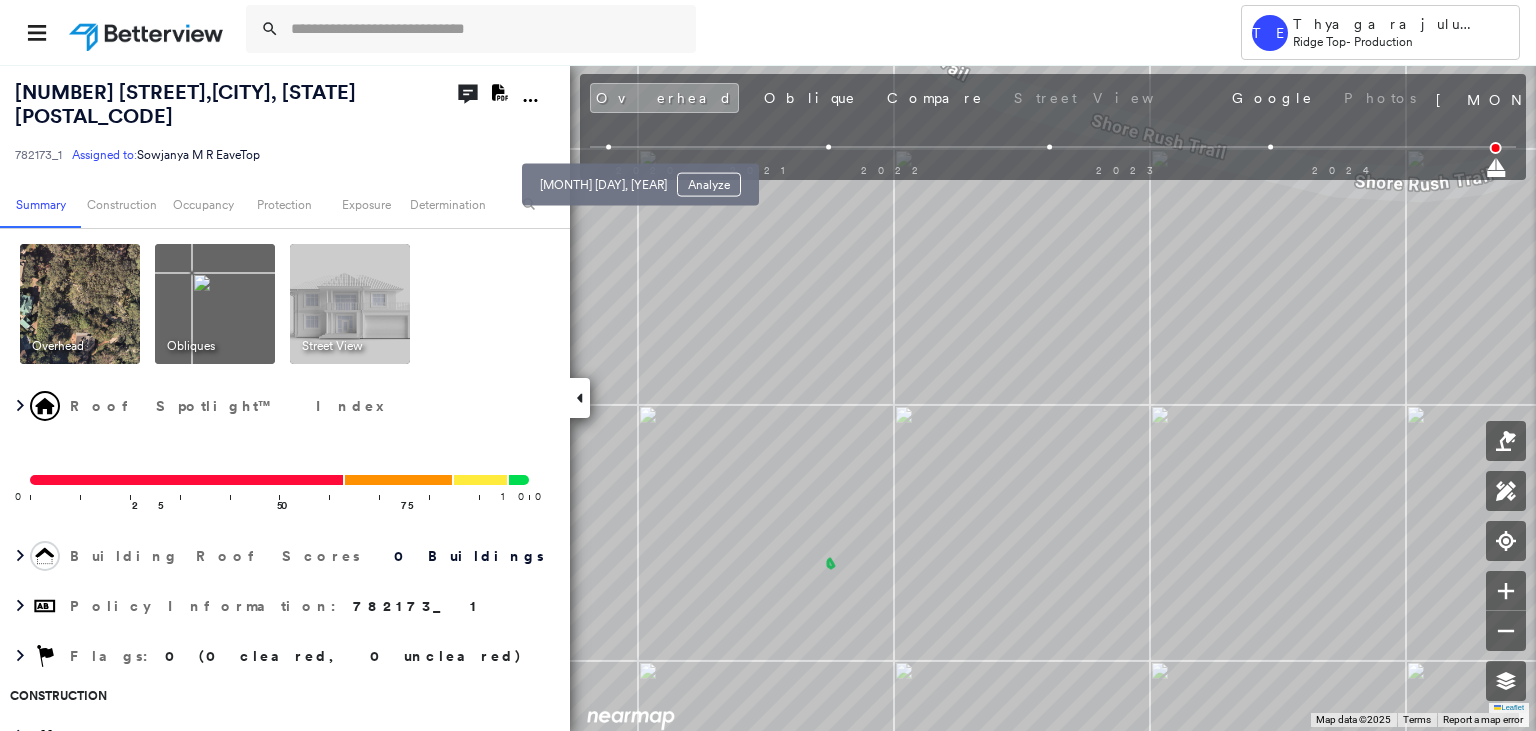 click at bounding box center (608, 147) 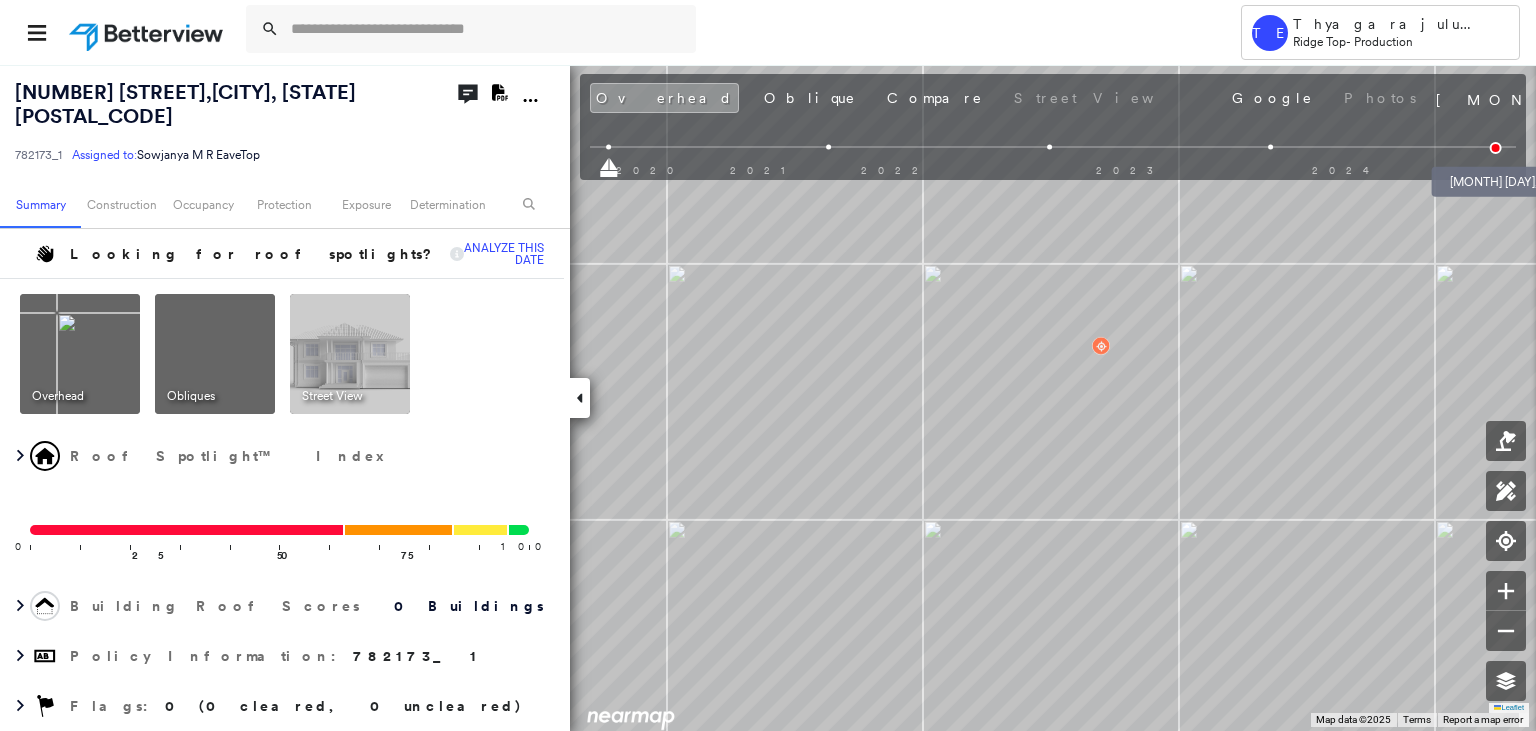 click at bounding box center [1496, 148] 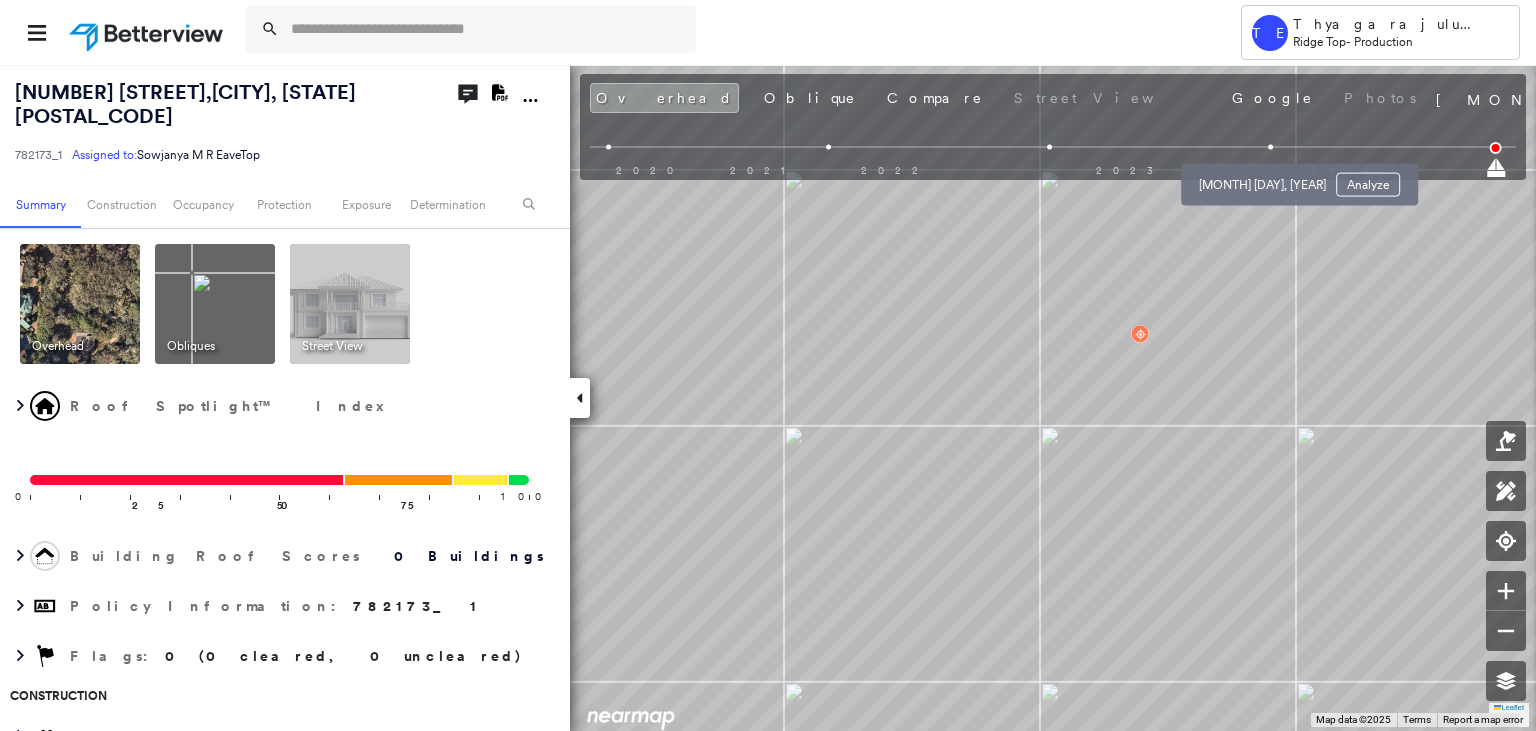 click at bounding box center [1271, 147] 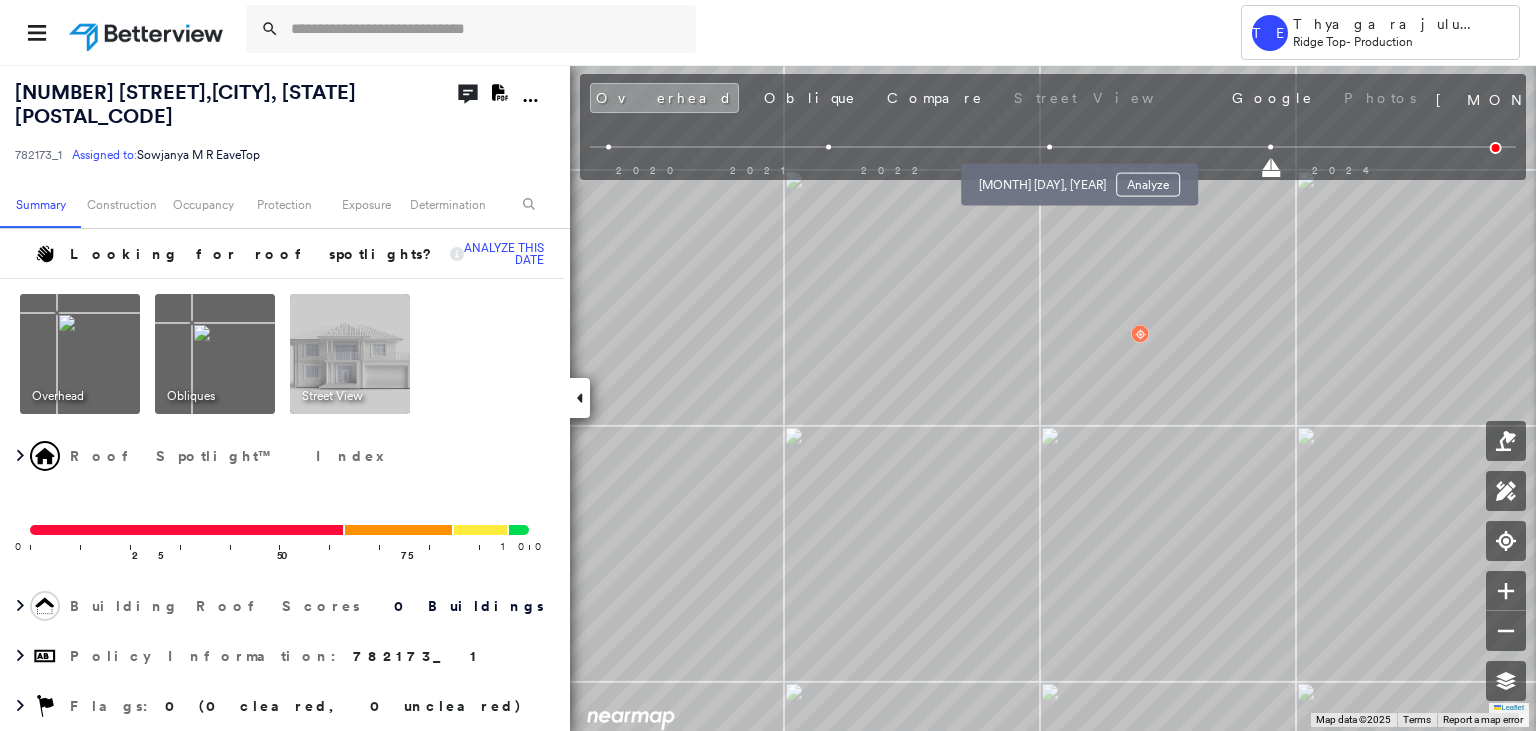 click at bounding box center (1050, 147) 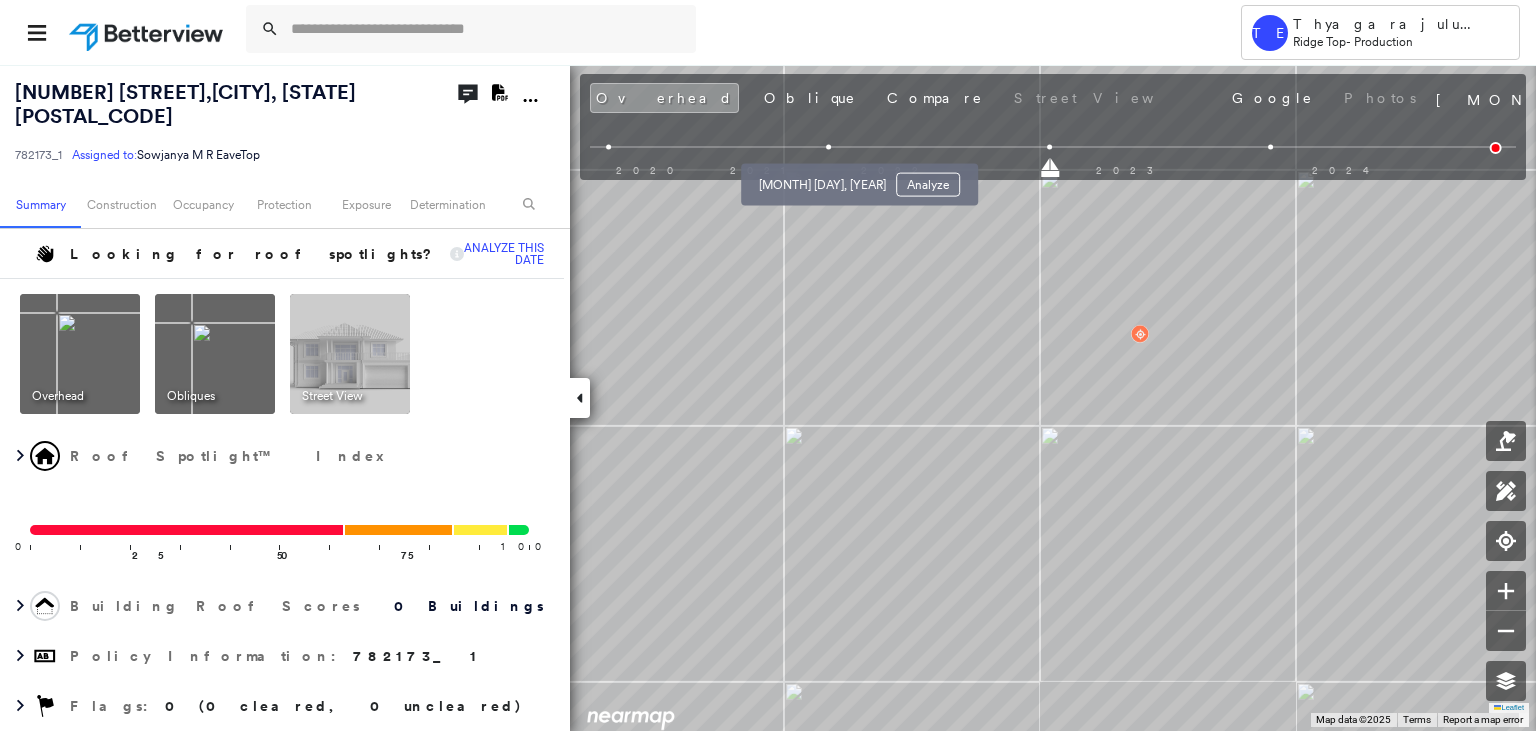 click at bounding box center (829, 147) 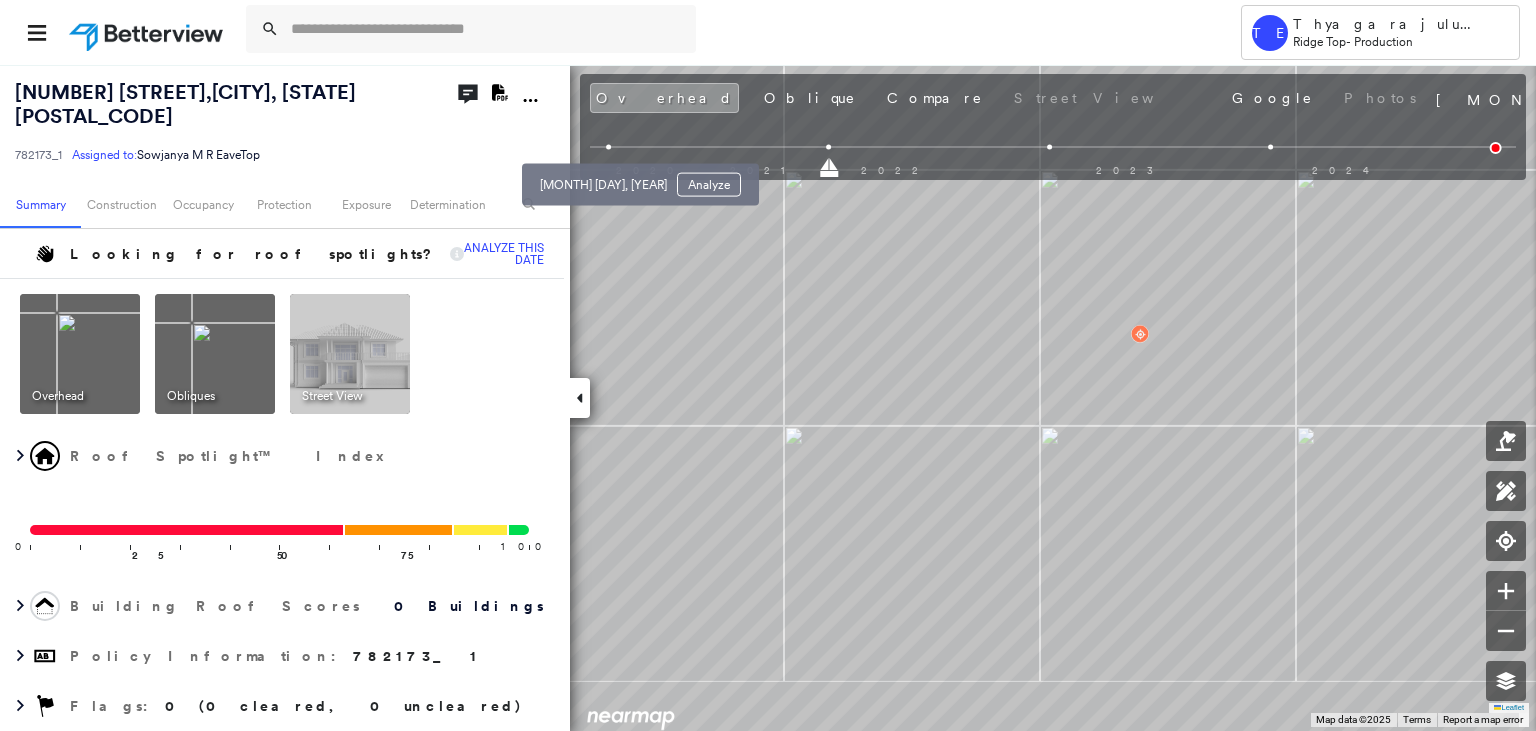 click at bounding box center [608, 147] 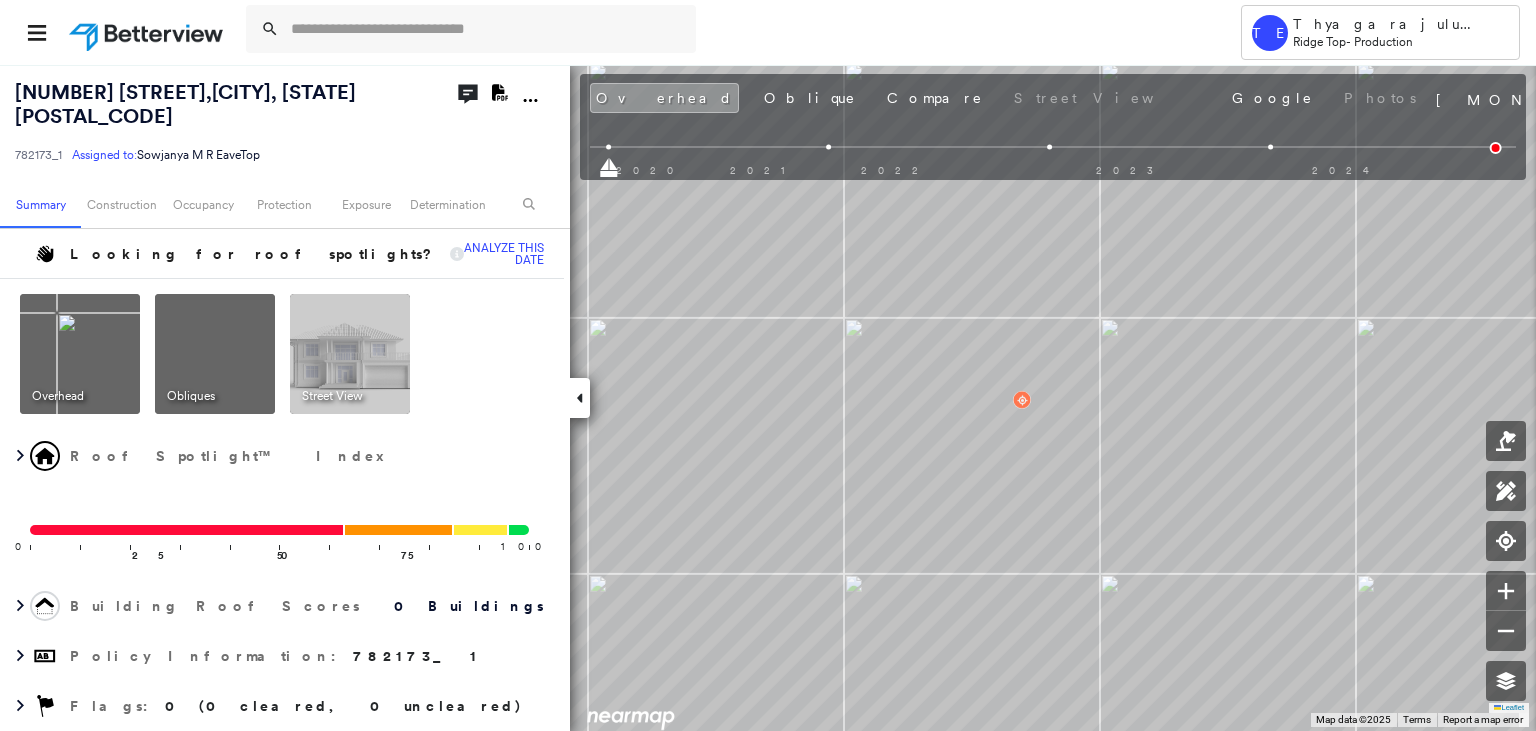 click at bounding box center (1496, 148) 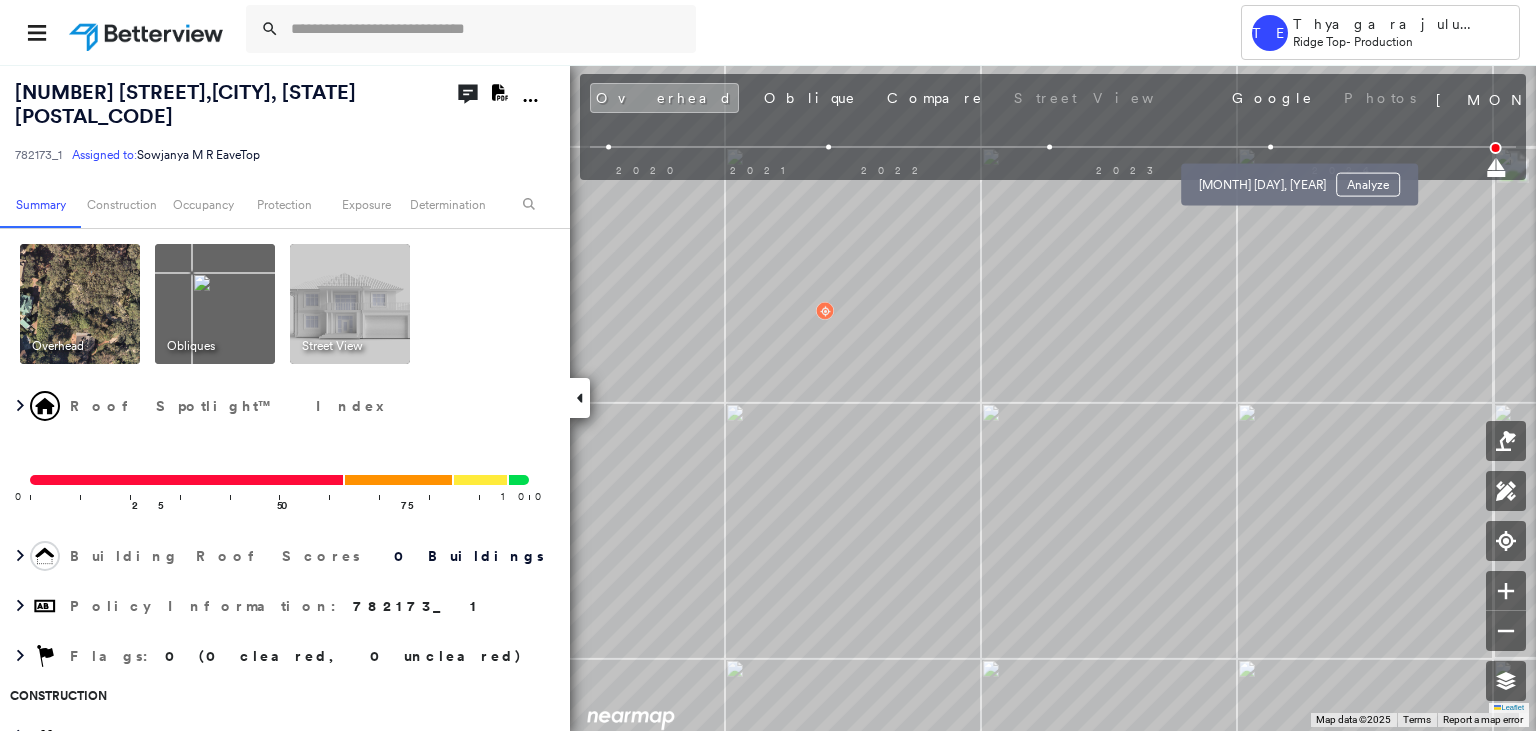 click at bounding box center [1271, 147] 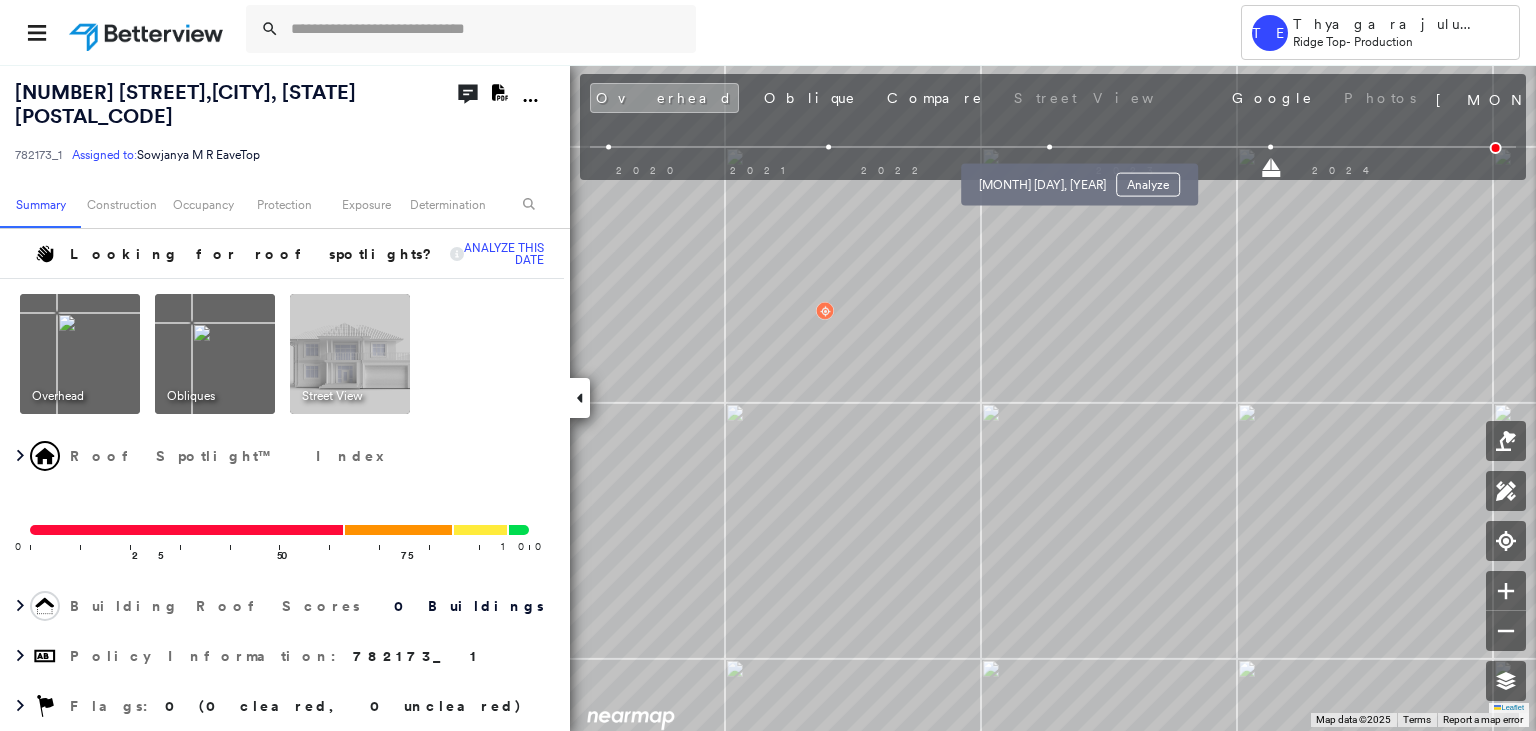 click at bounding box center [1050, 147] 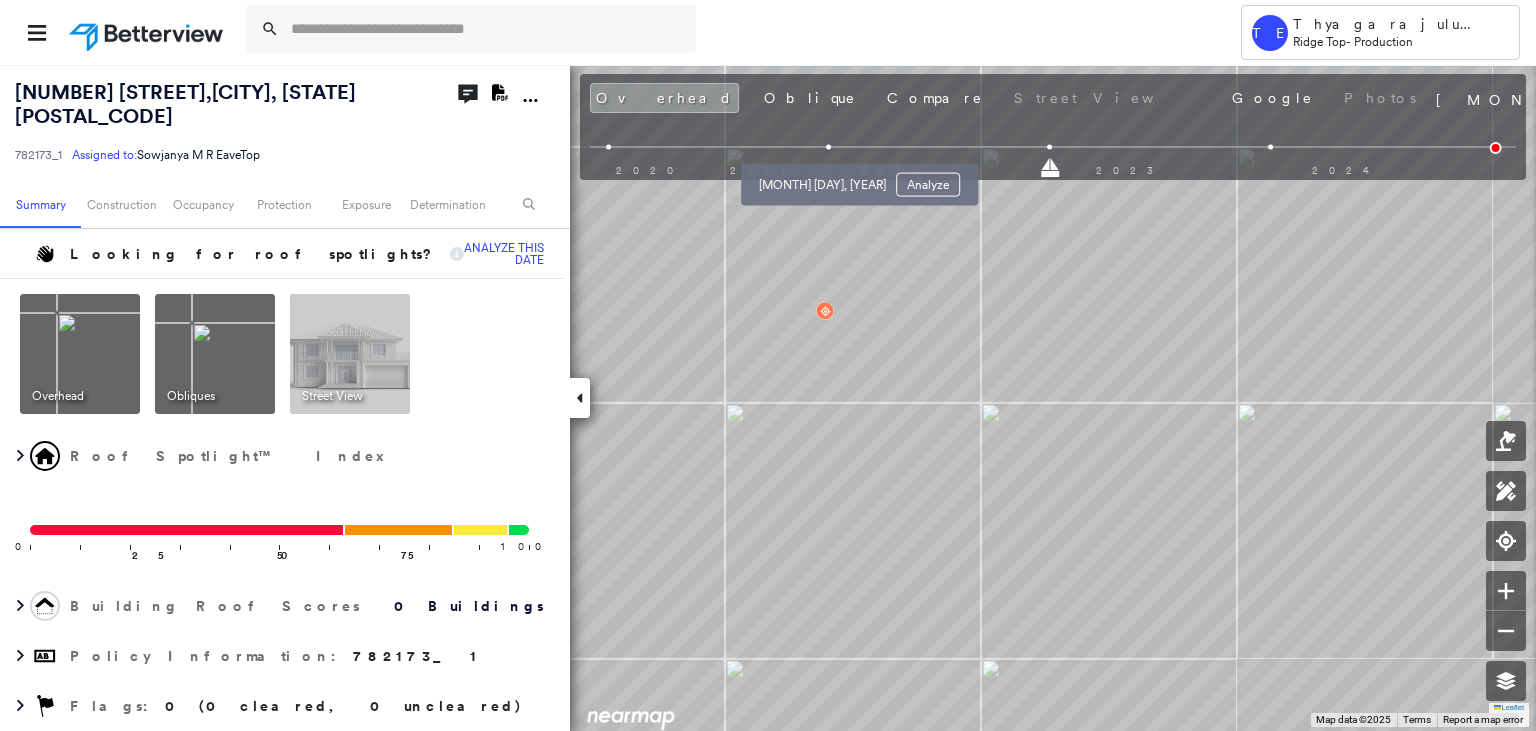 click at bounding box center [829, 147] 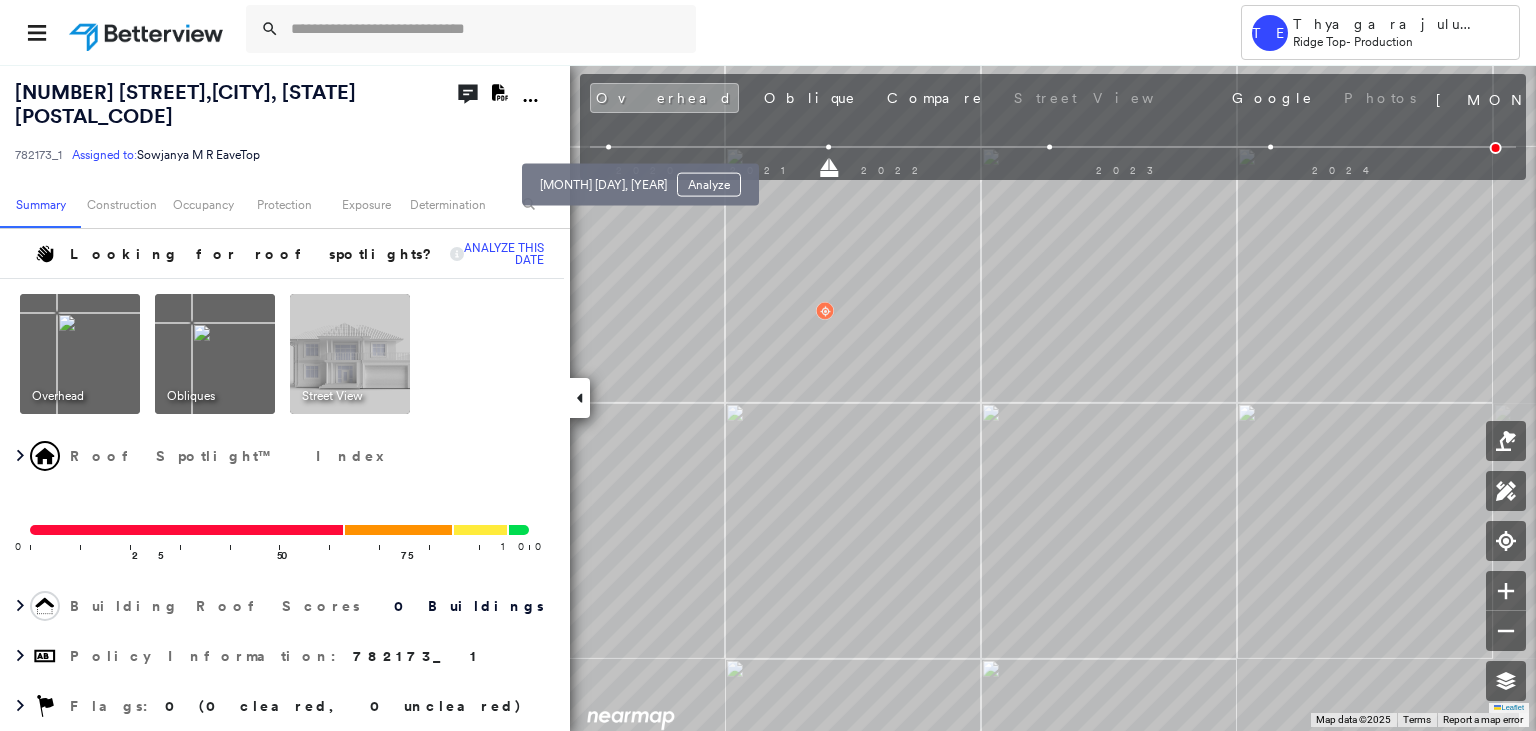 click at bounding box center [608, 147] 